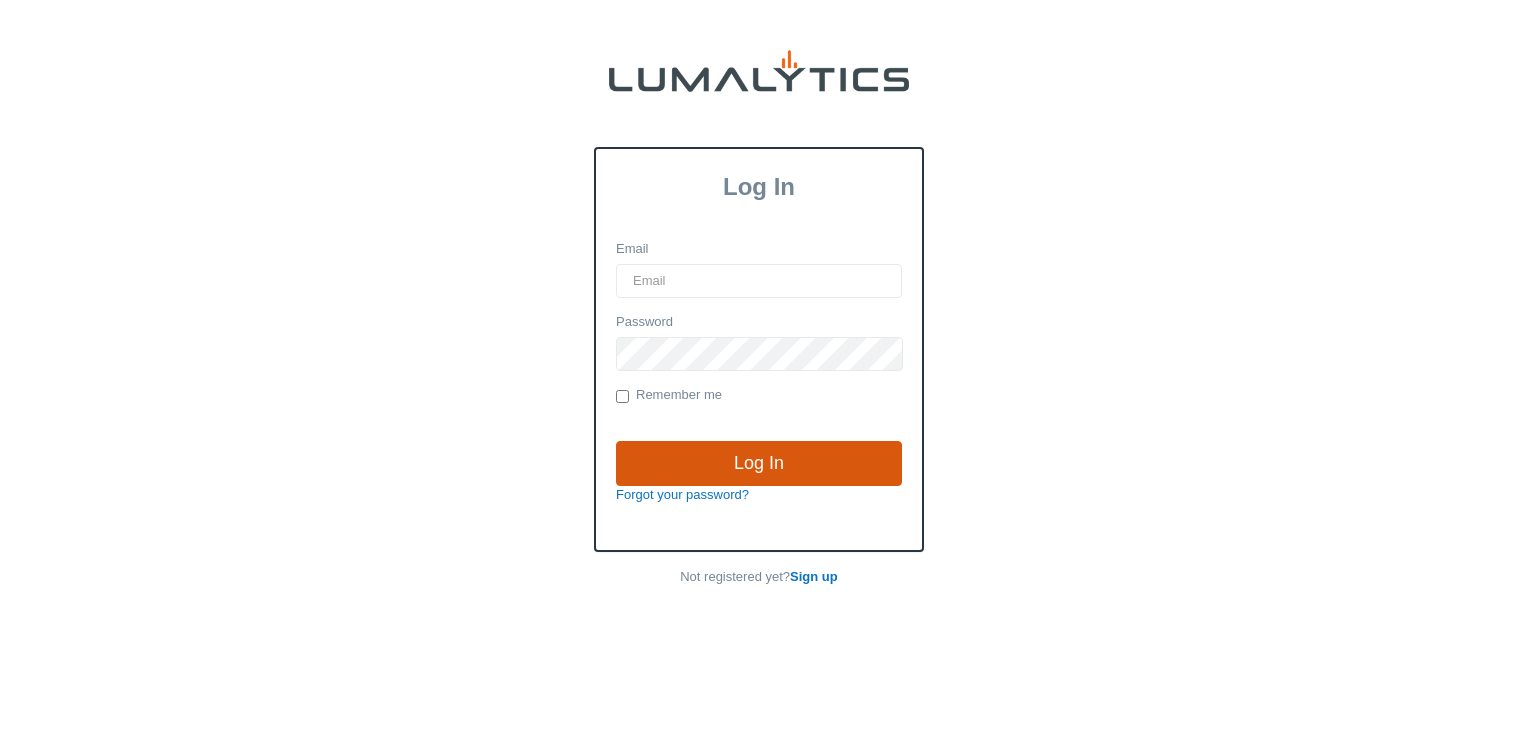 scroll, scrollTop: 0, scrollLeft: 0, axis: both 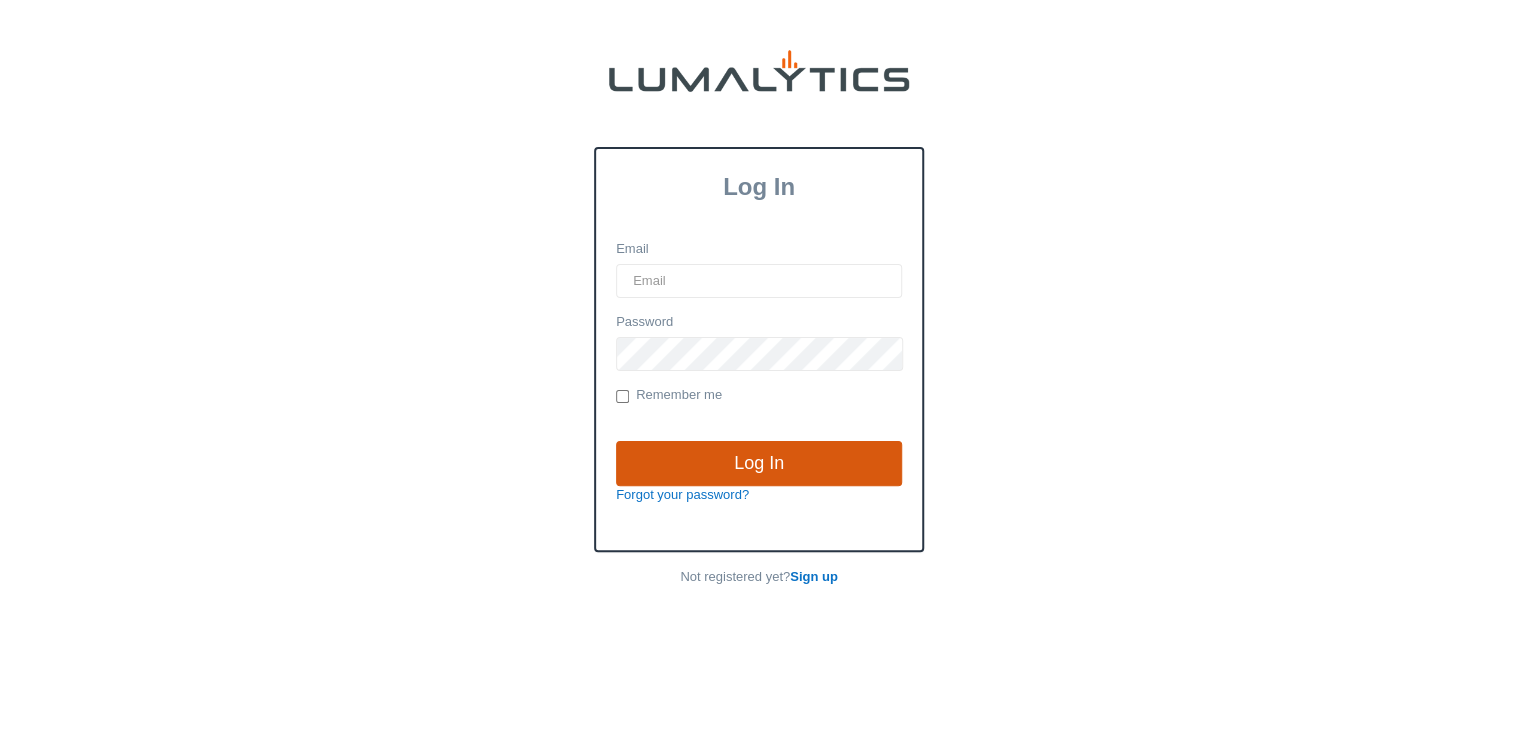 type on "[EMAIL]" 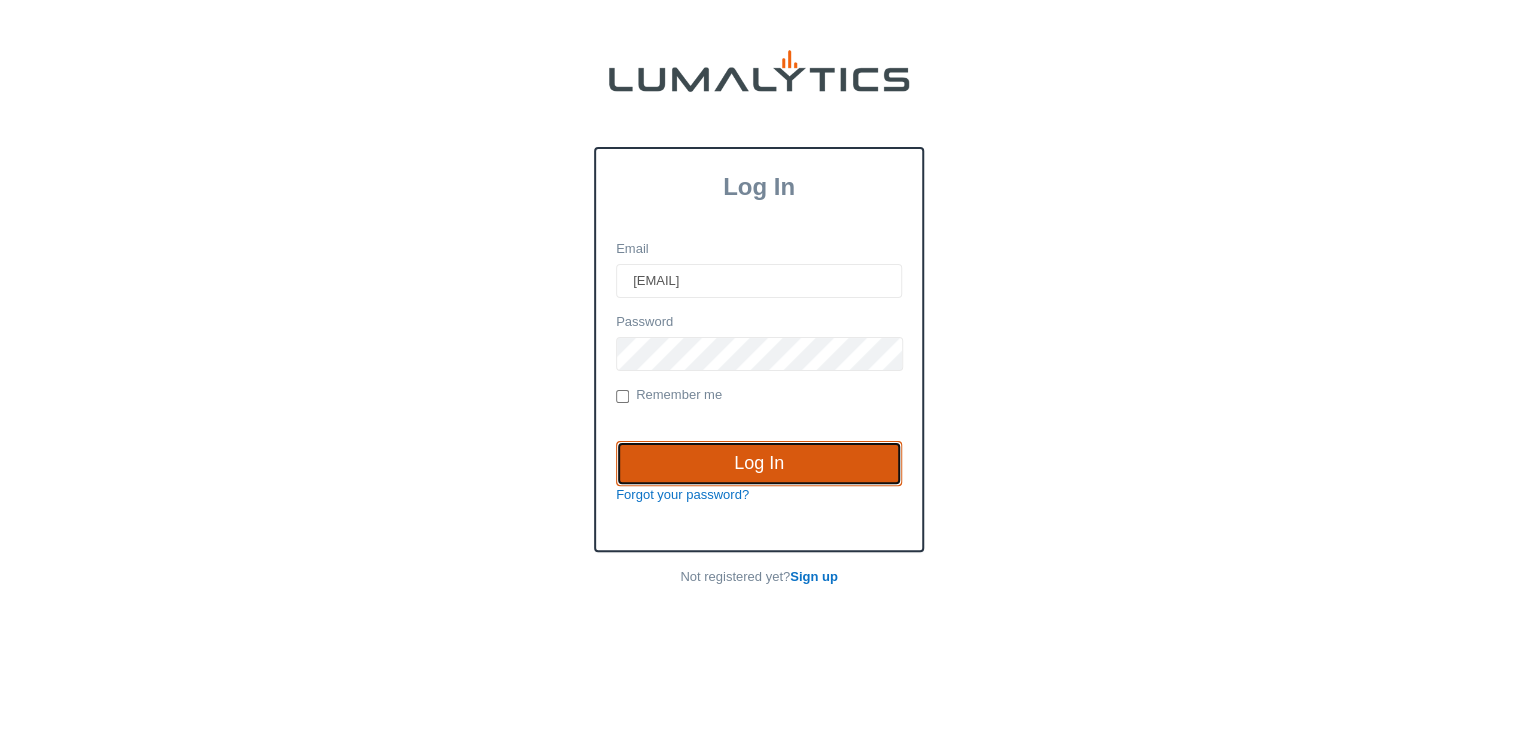 click on "Log In" at bounding box center [759, 464] 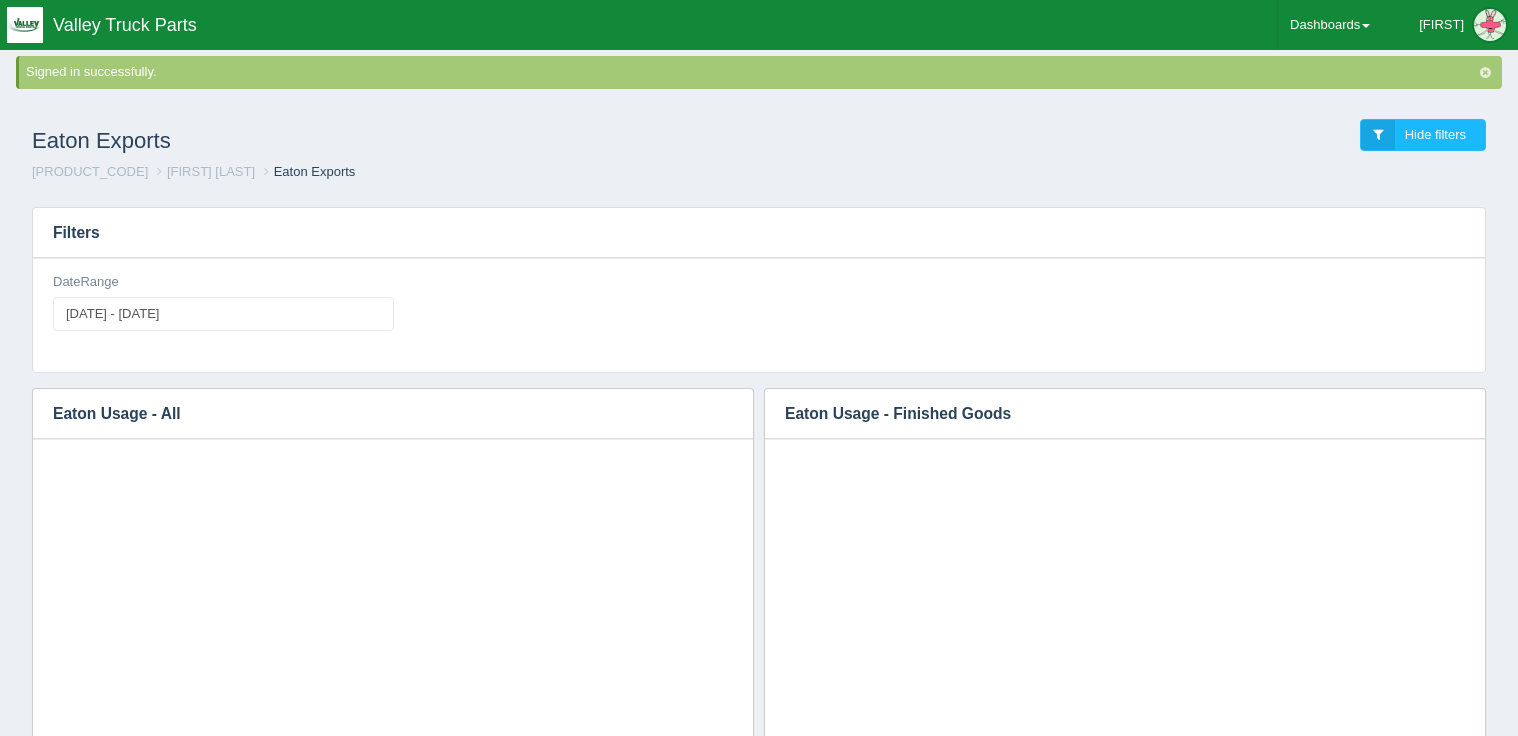 scroll, scrollTop: 0, scrollLeft: 0, axis: both 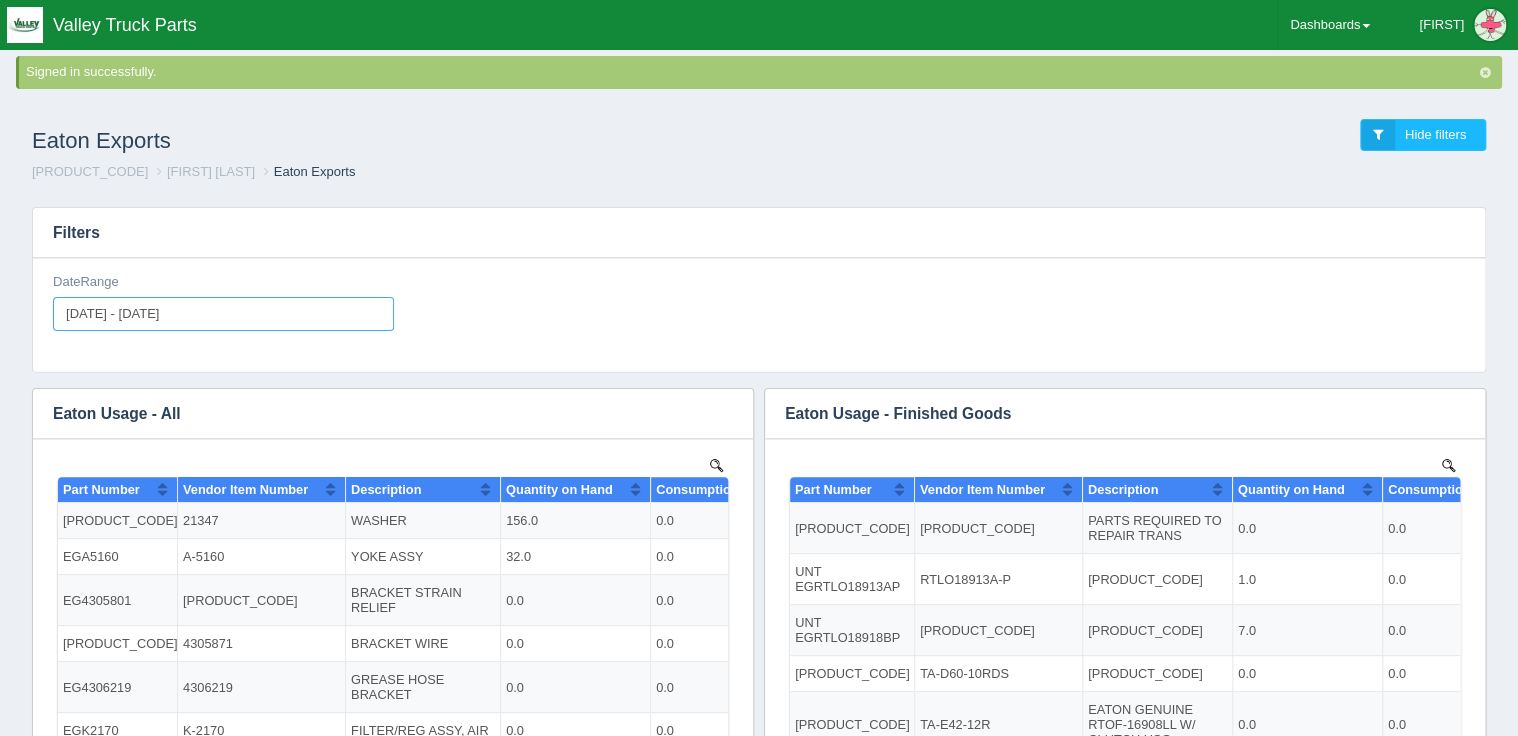 type on "[DATE]" 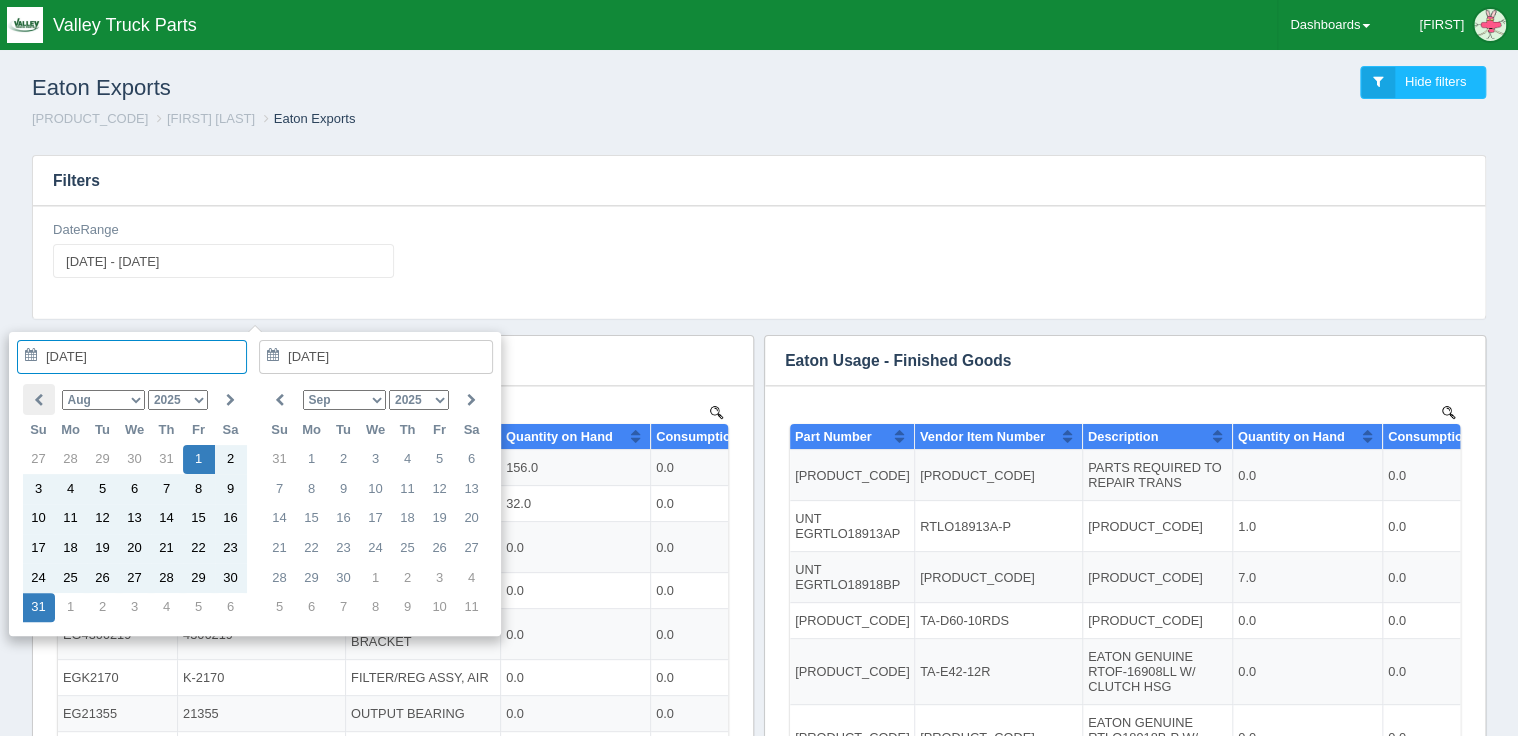 click at bounding box center [38, 400] 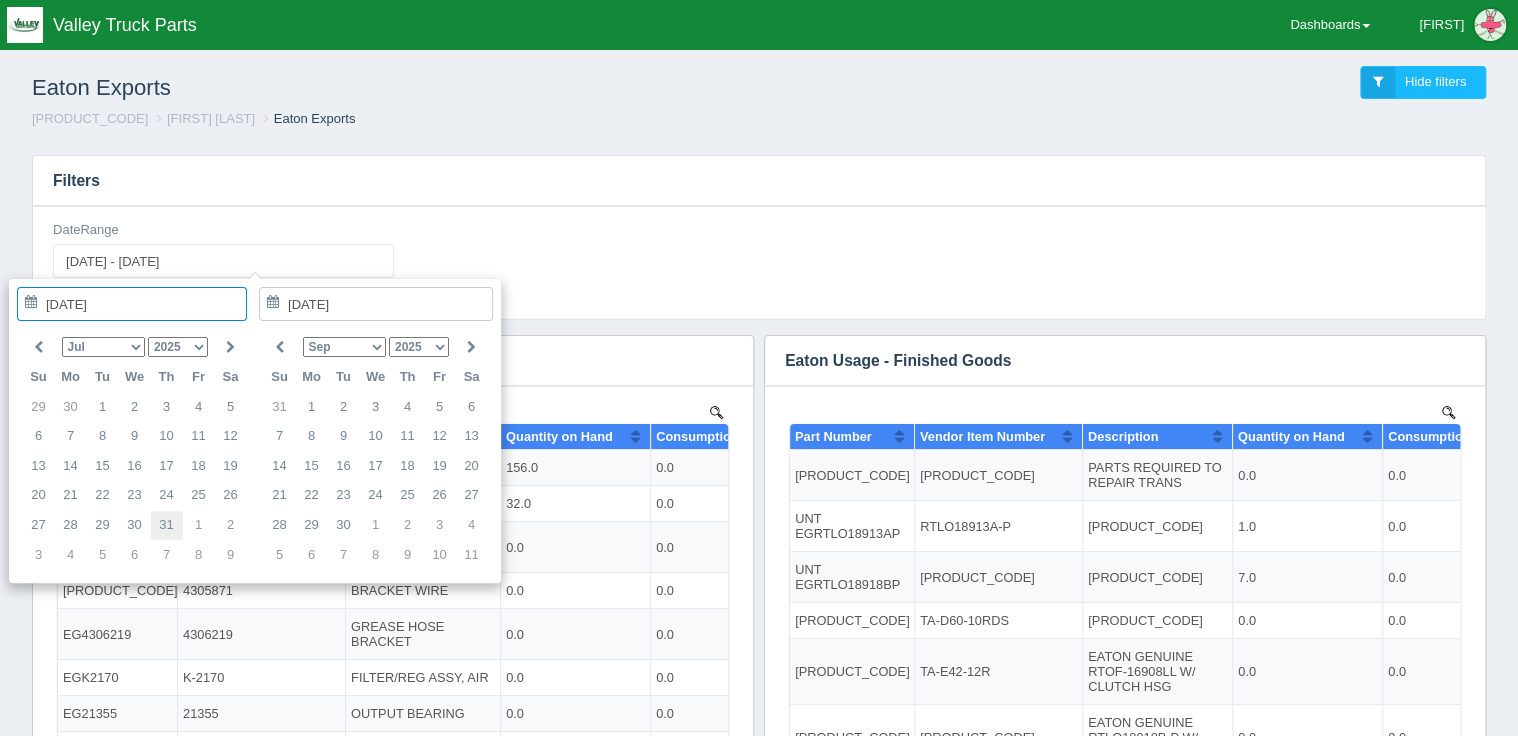 type on "2025-07-31" 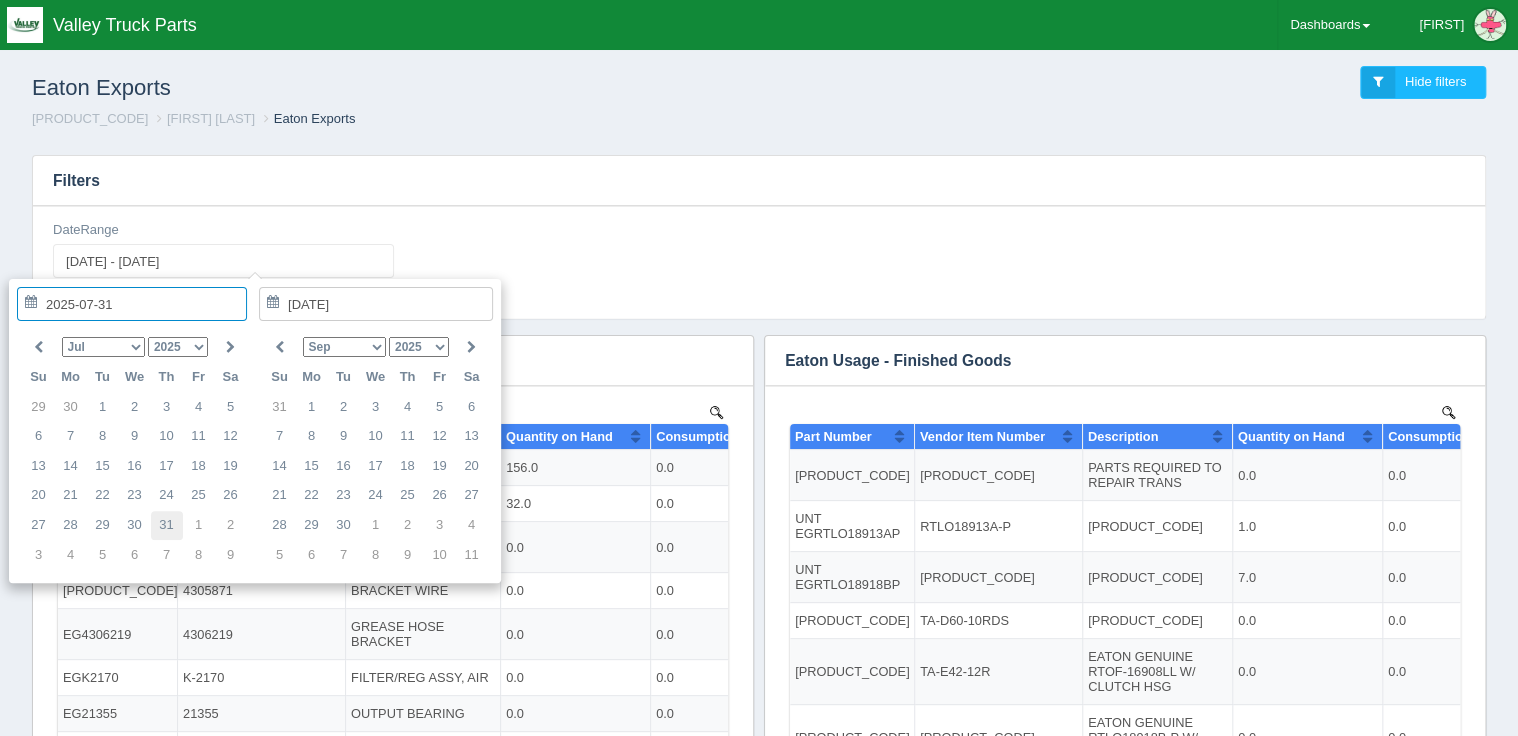 type on "2025-07-31" 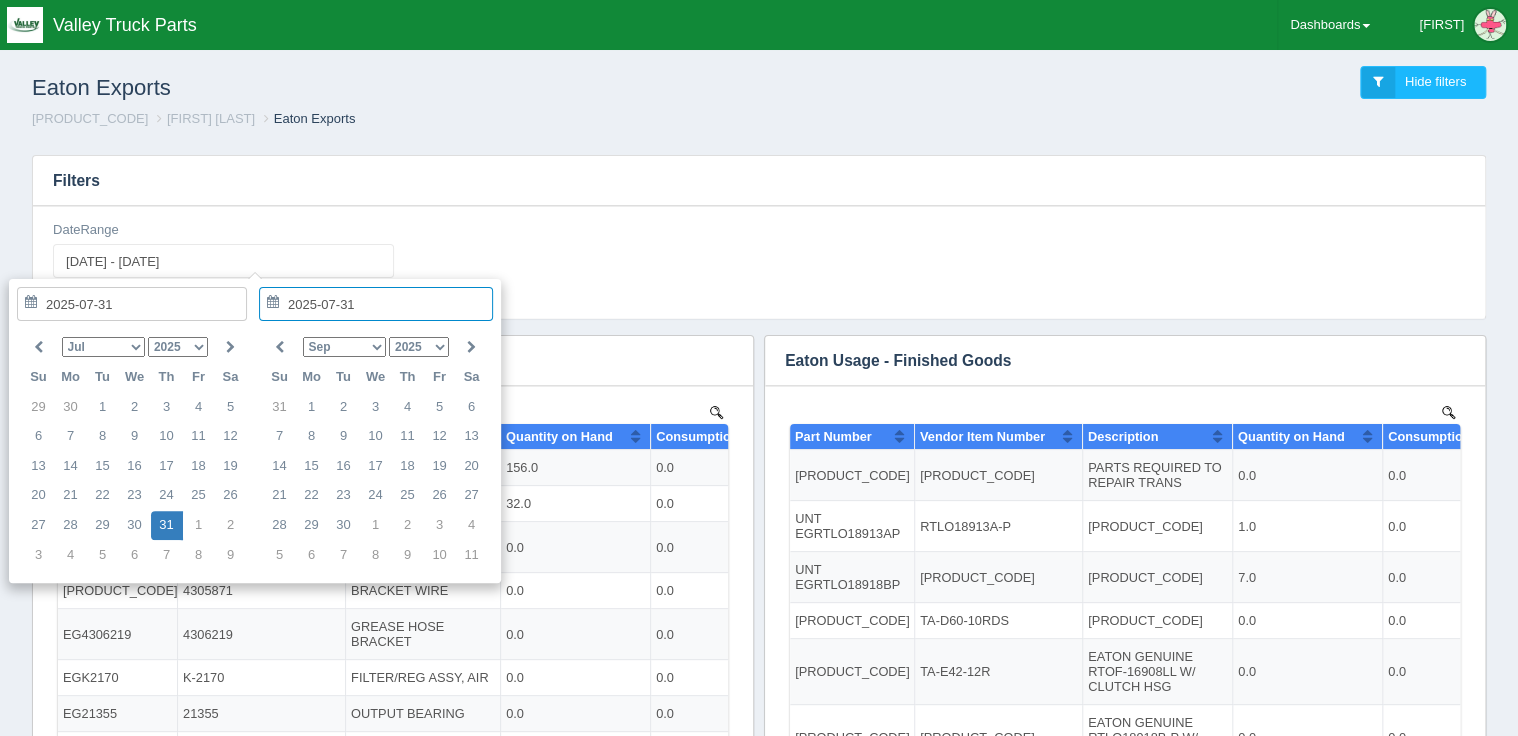 type on "[DATE] - [DATE]" 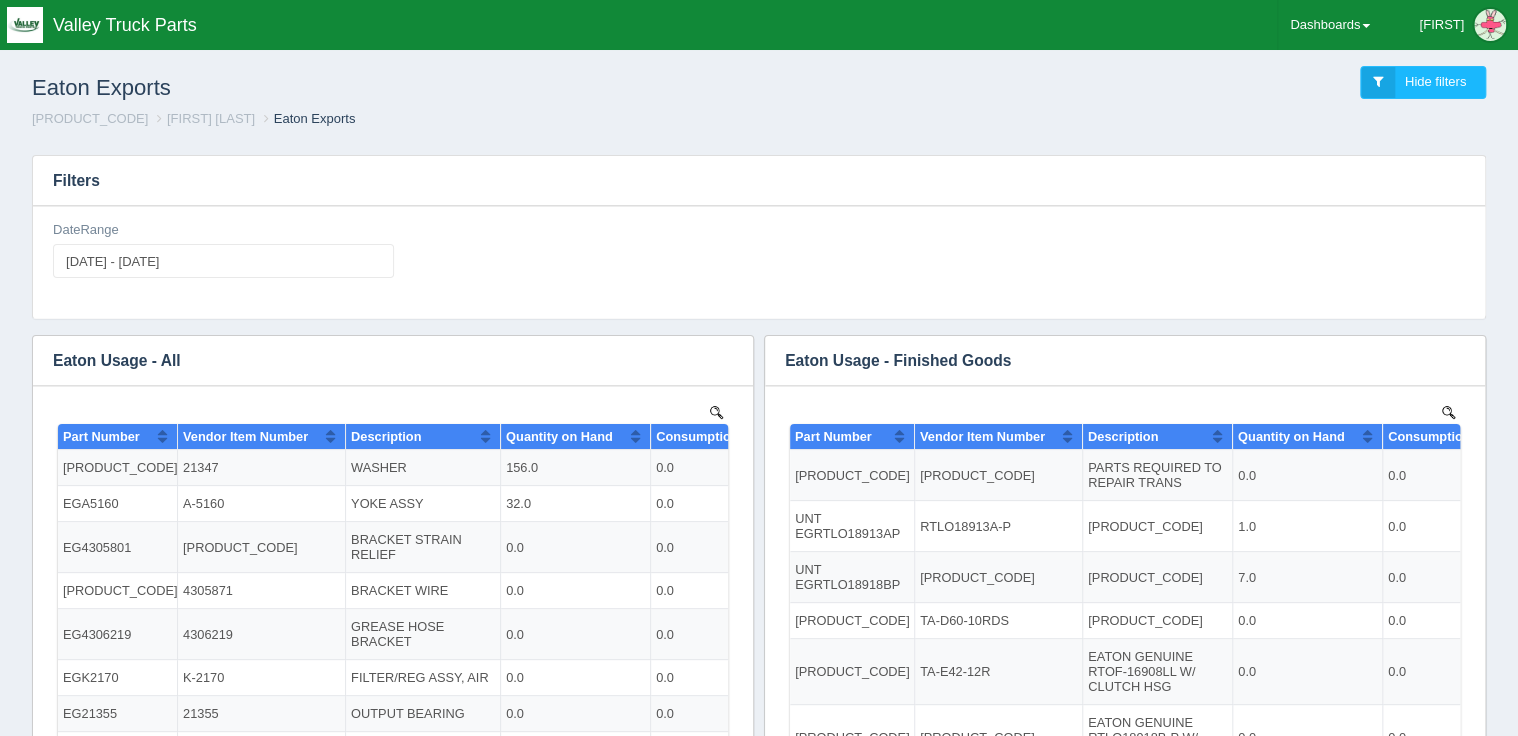 scroll, scrollTop: 0, scrollLeft: 0, axis: both 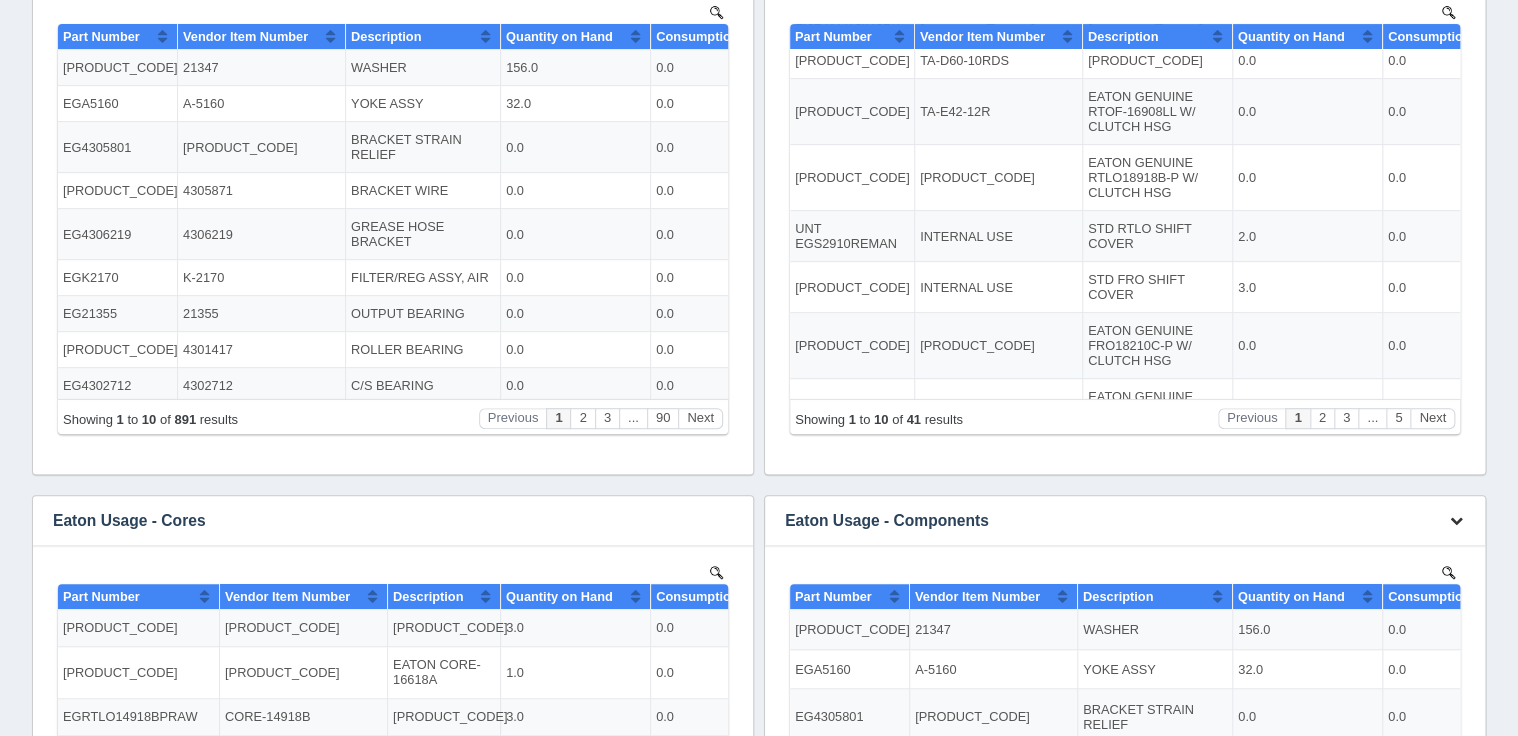 click at bounding box center [1456, 520] 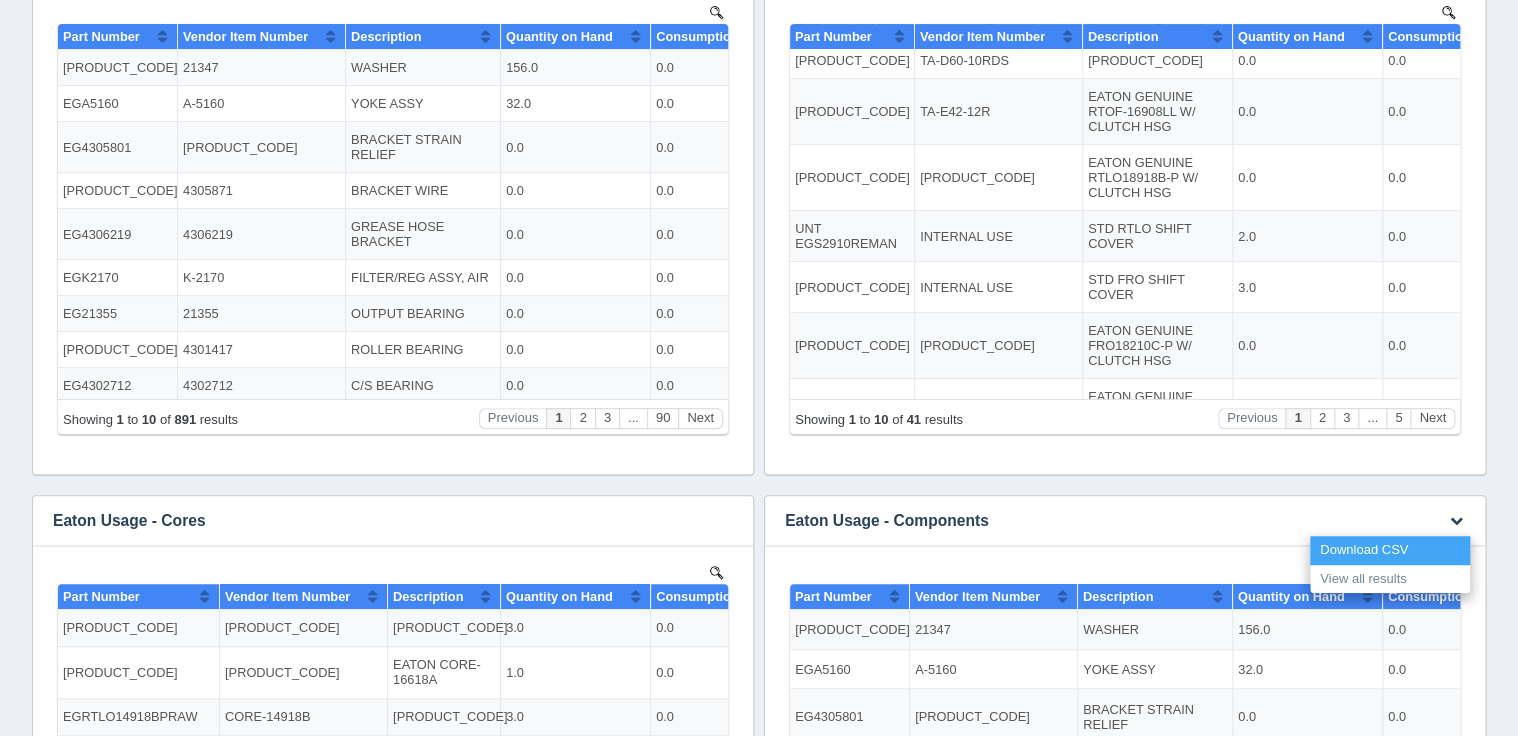 click on "Download CSV" at bounding box center (1390, 550) 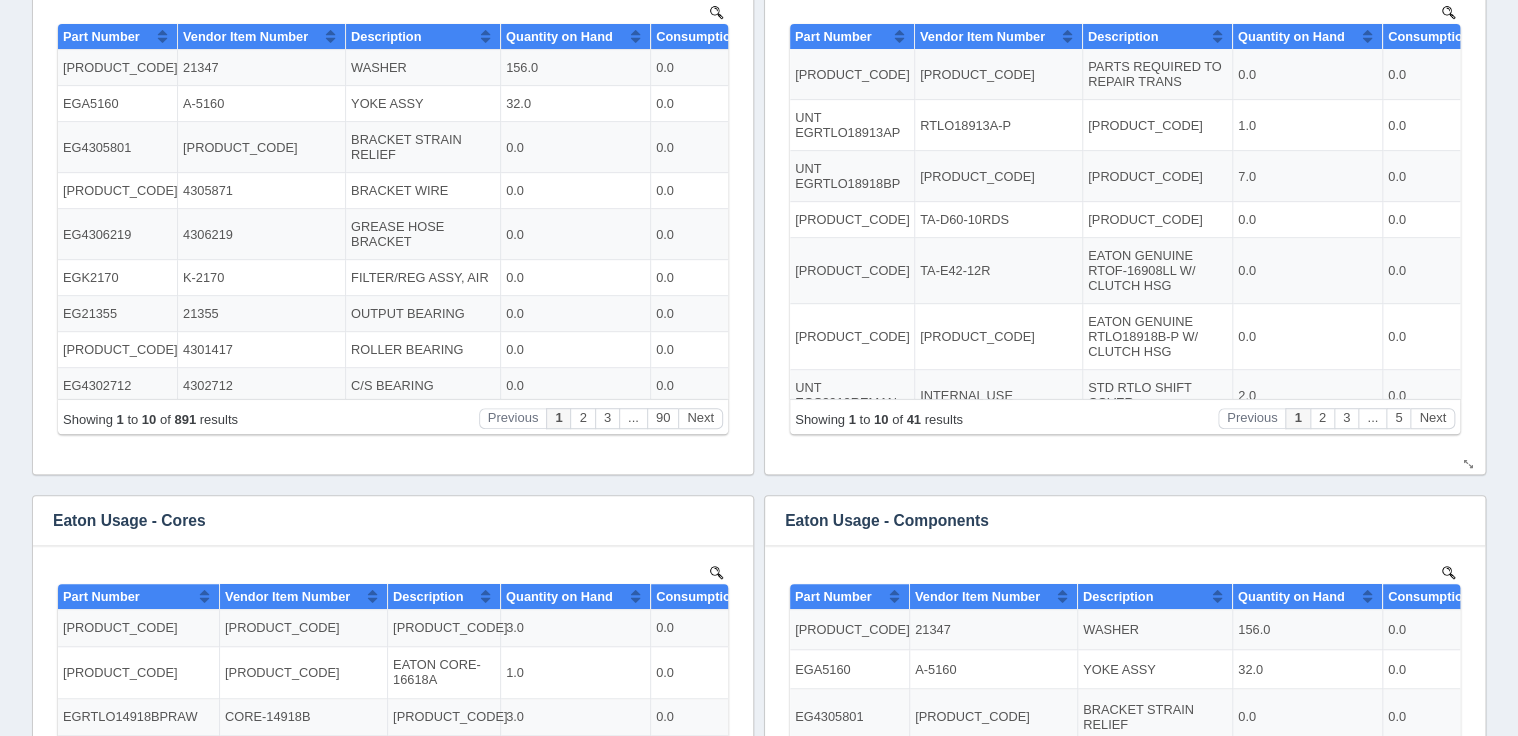 scroll, scrollTop: 0, scrollLeft: 0, axis: both 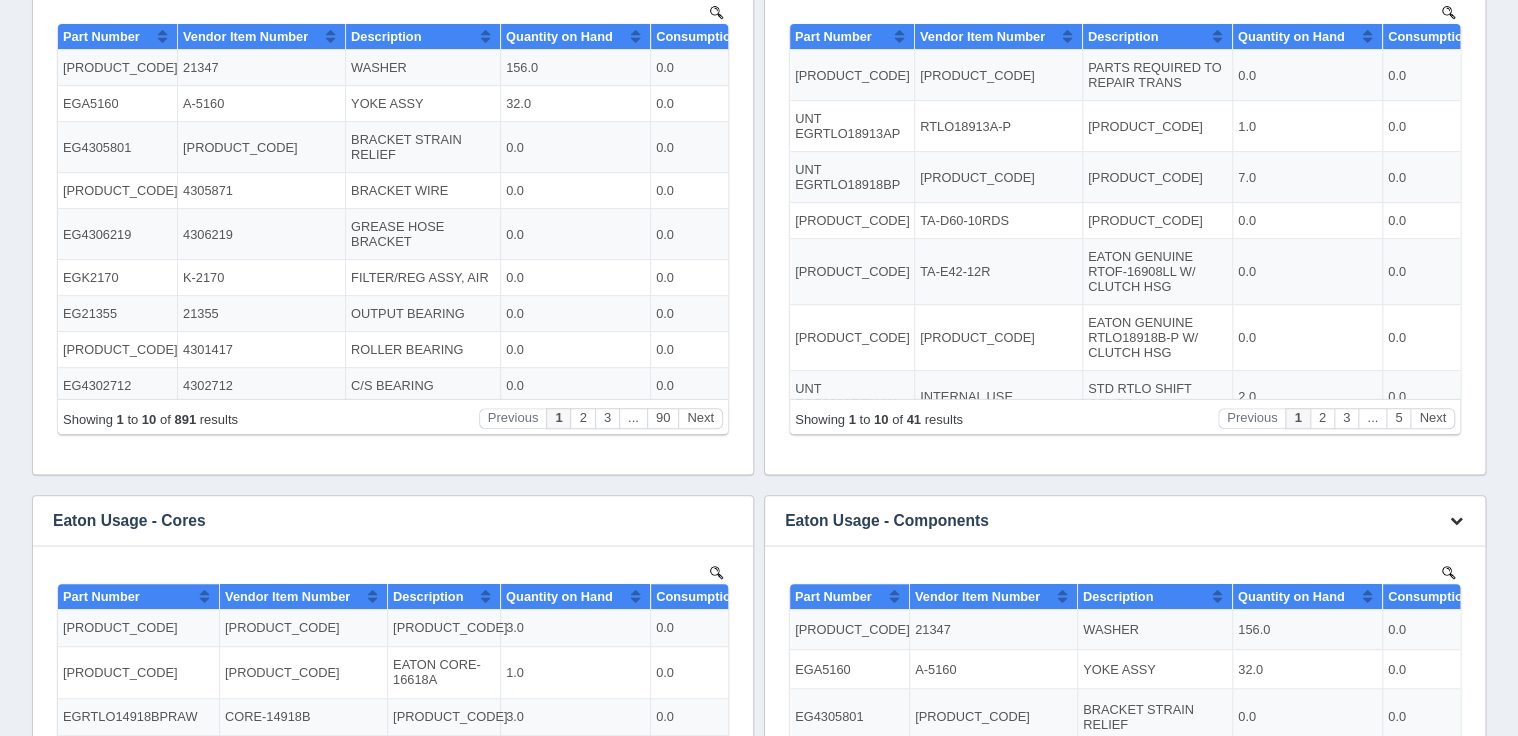 click at bounding box center [1456, 520] 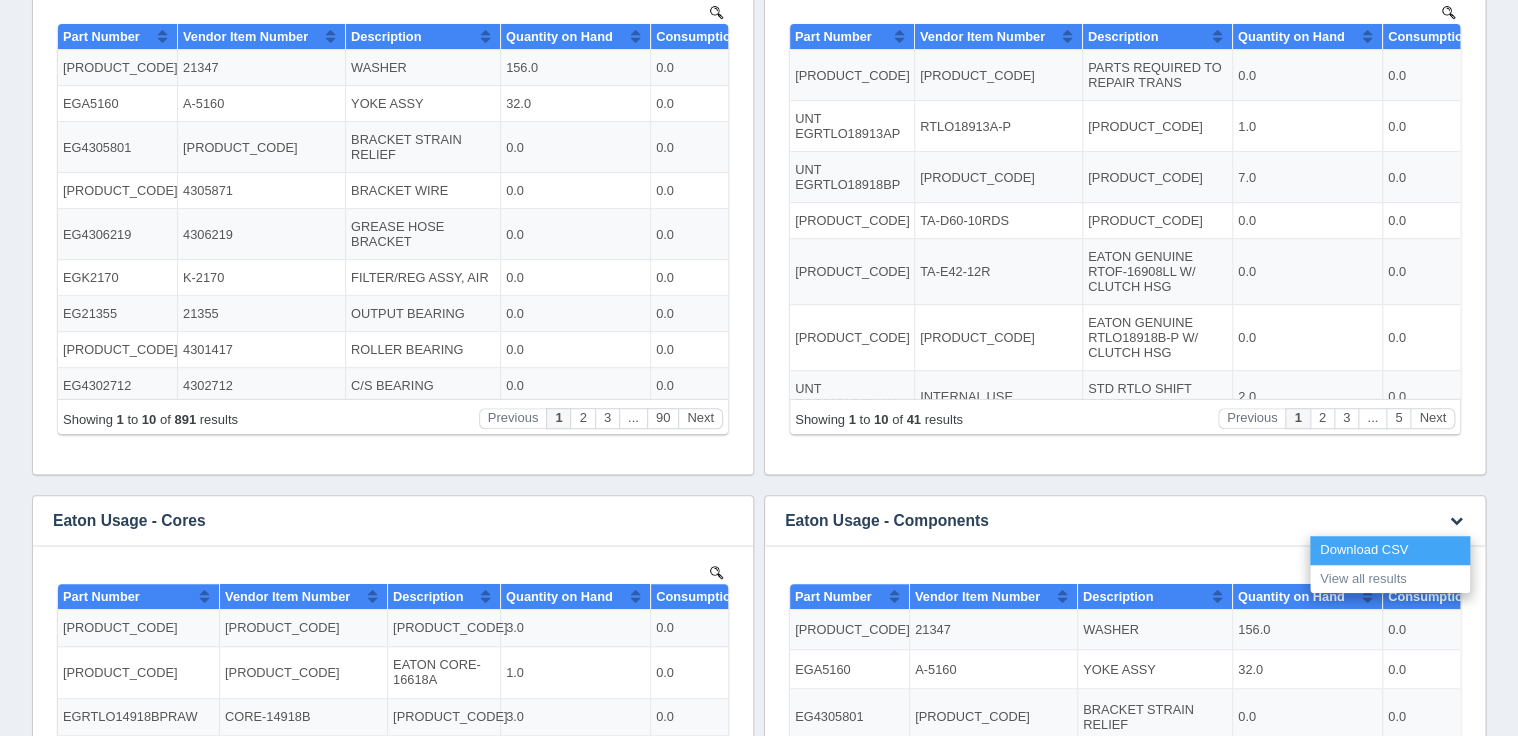 click on "Download CSV" at bounding box center (1390, 550) 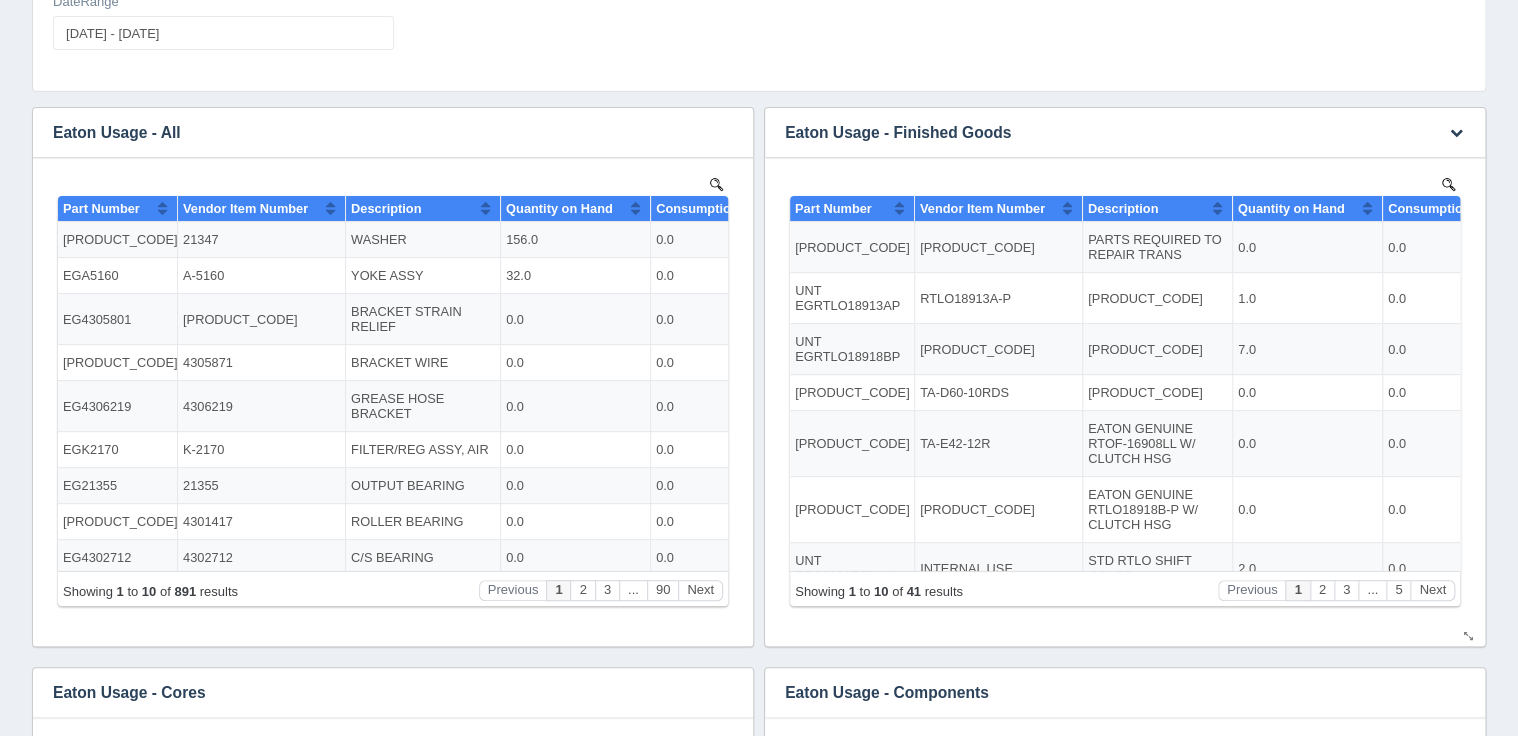scroll, scrollTop: 0, scrollLeft: 0, axis: both 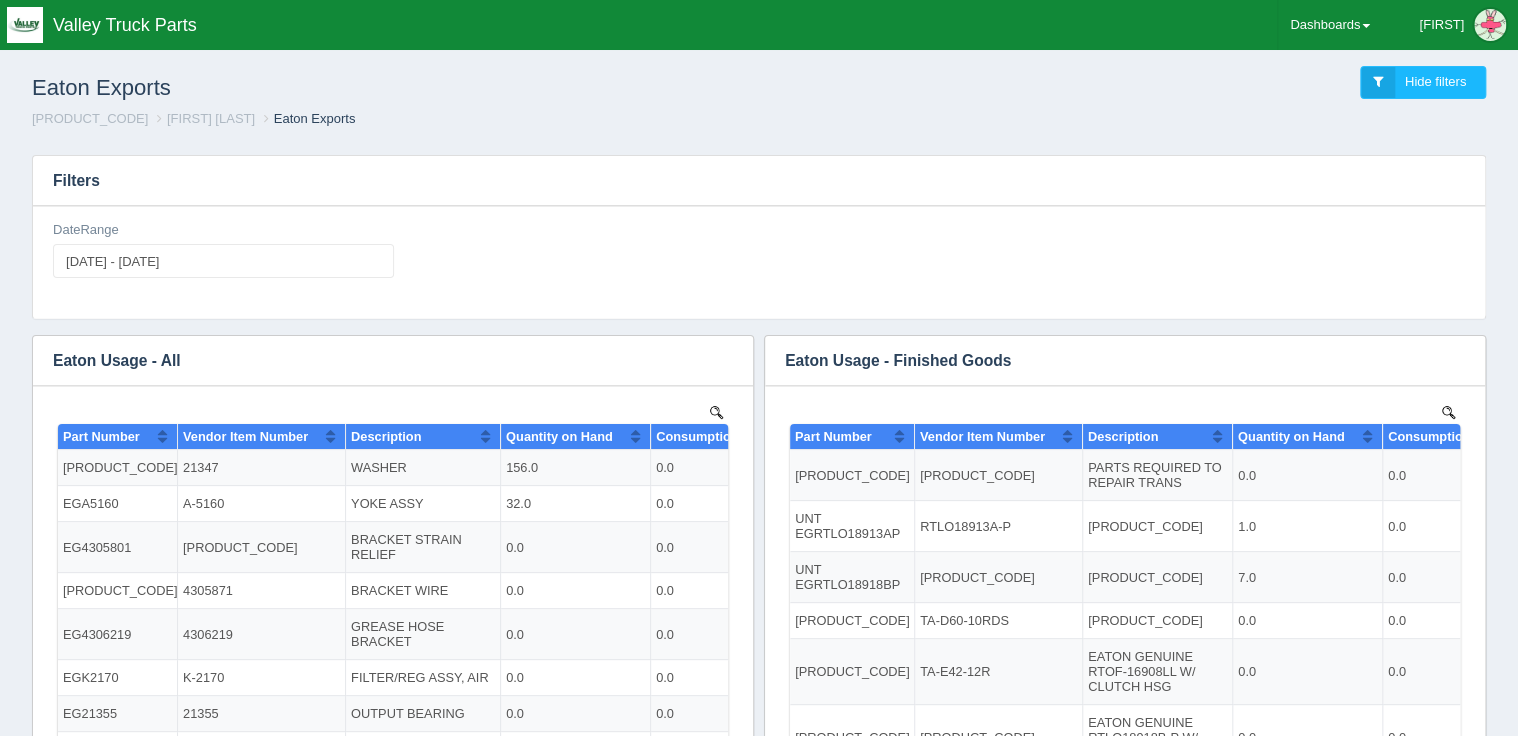 click on "Filters" at bounding box center (759, 181) 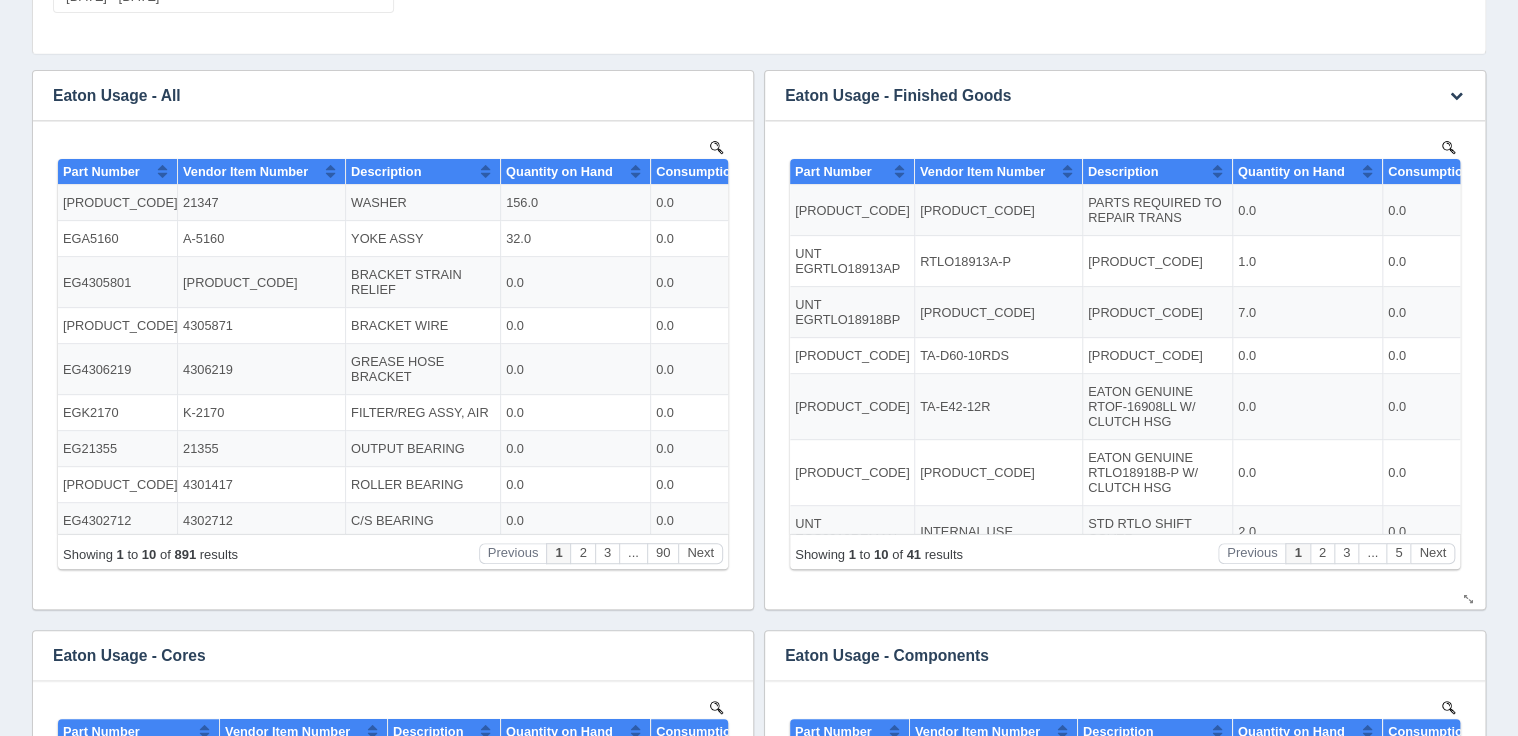scroll, scrollTop: 240, scrollLeft: 0, axis: vertical 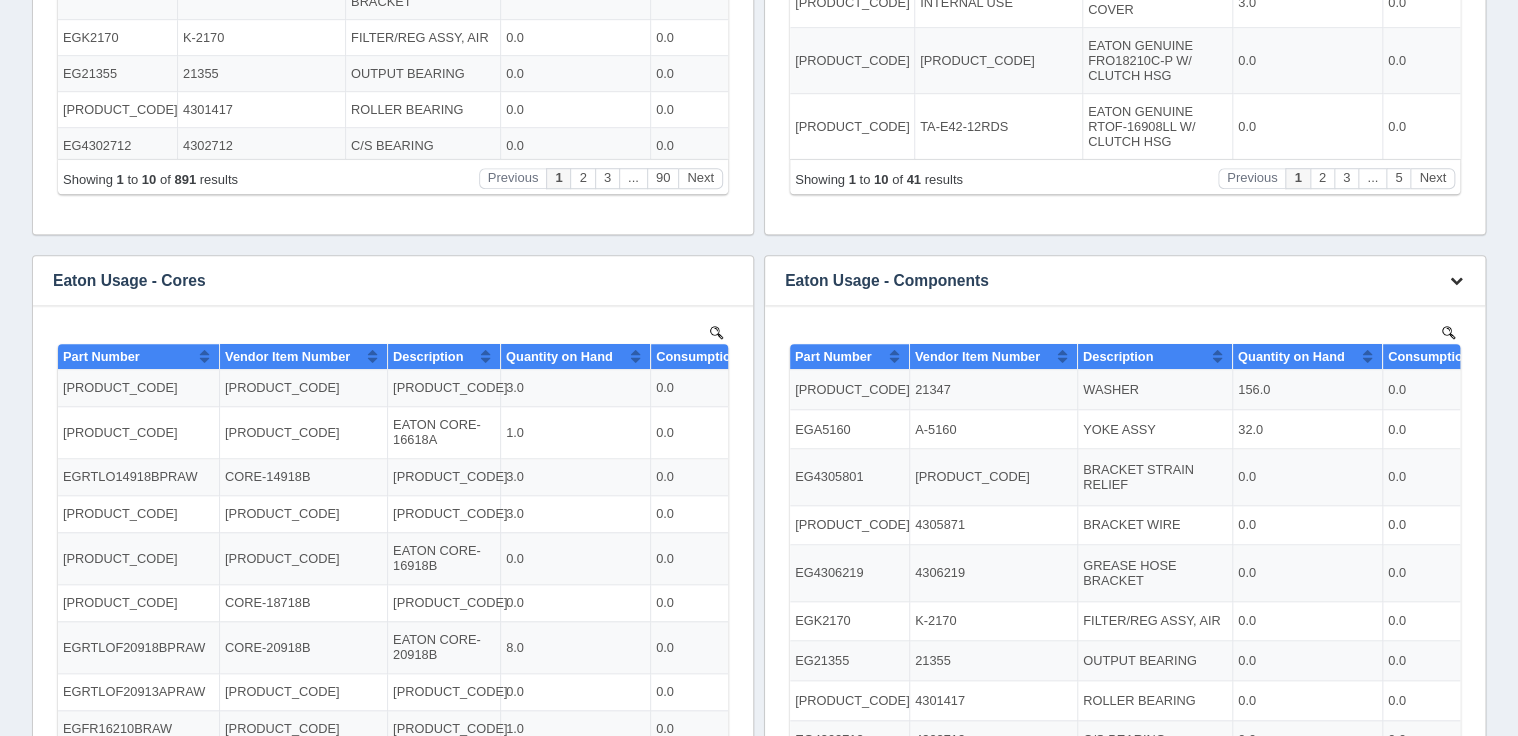 click at bounding box center [1456, 280] 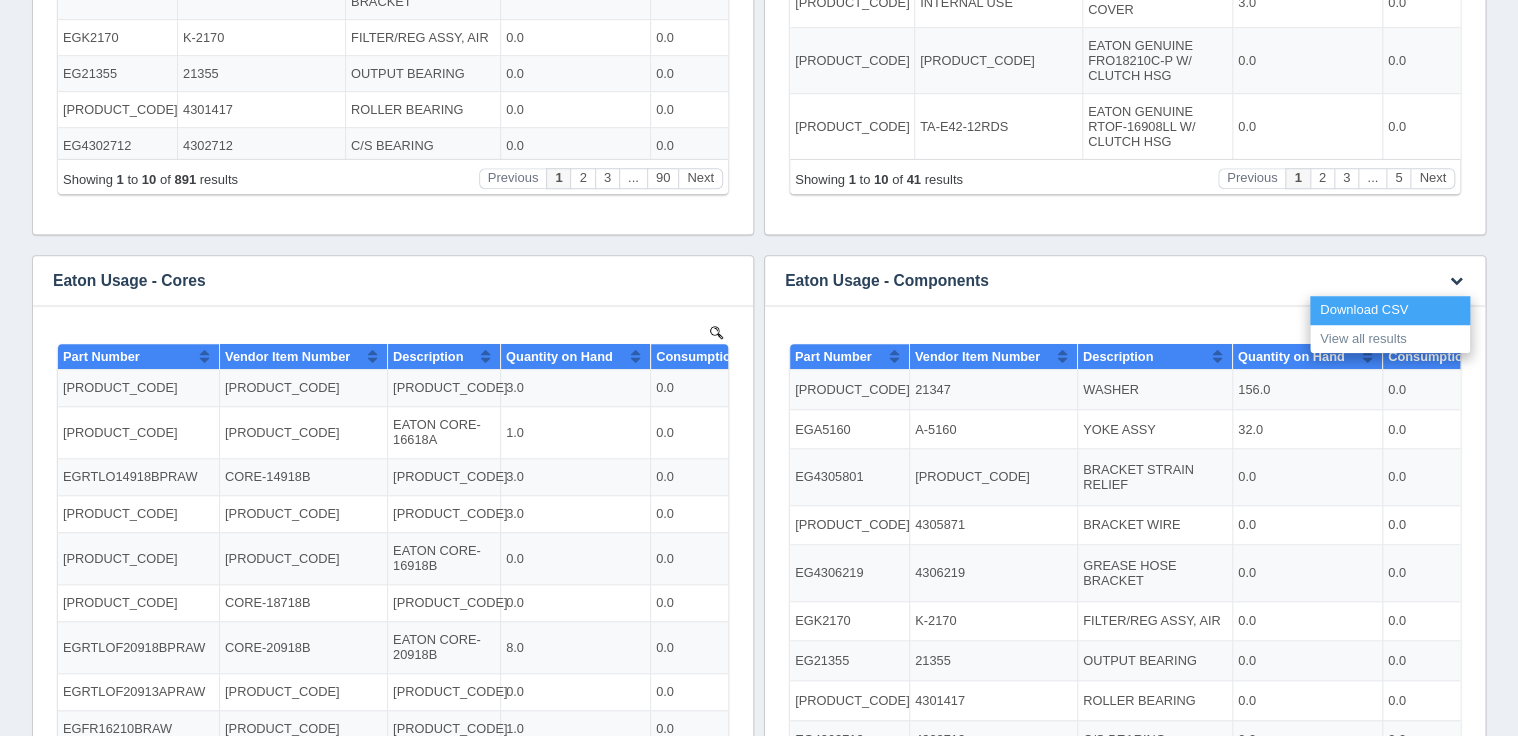 click on "Download CSV" at bounding box center (1390, 310) 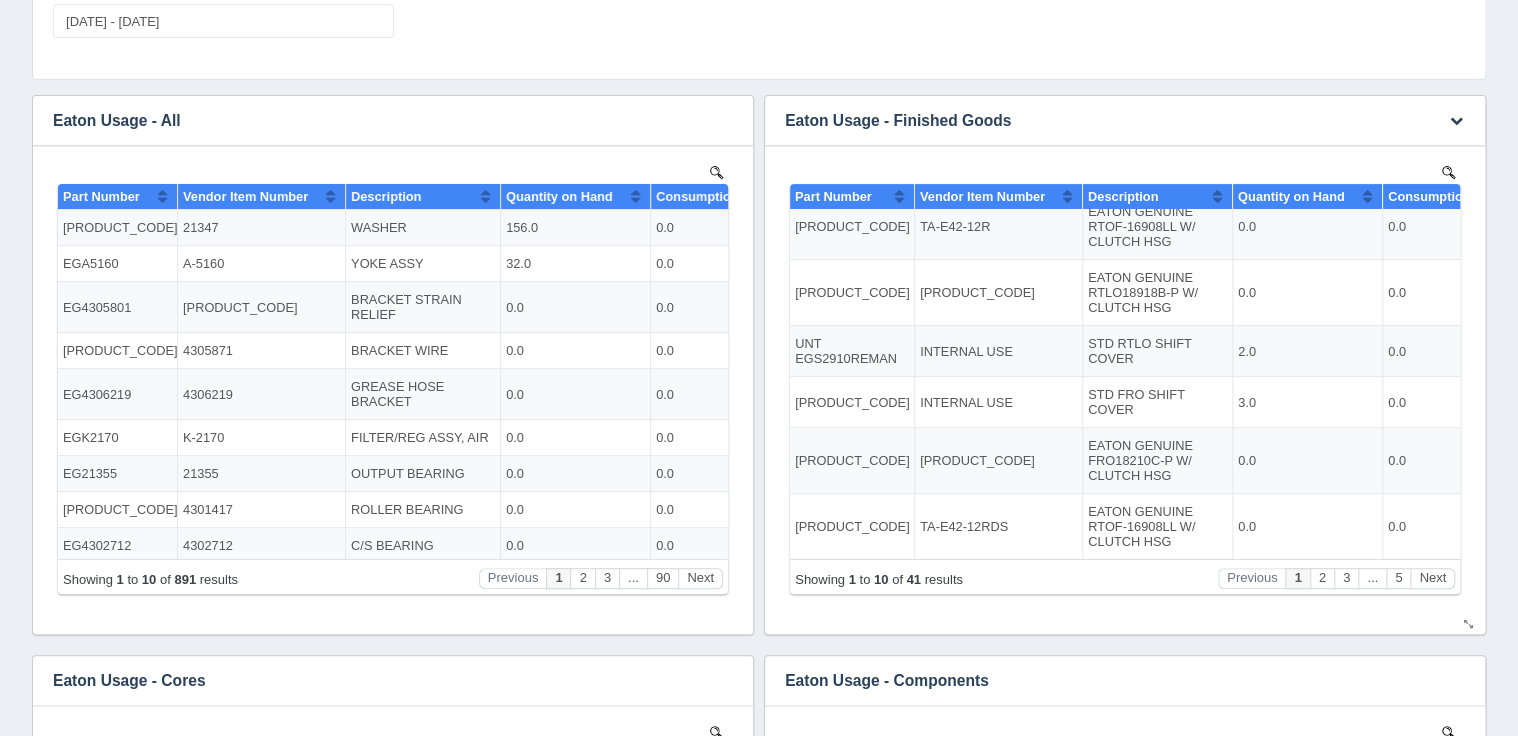 scroll, scrollTop: 0, scrollLeft: 0, axis: both 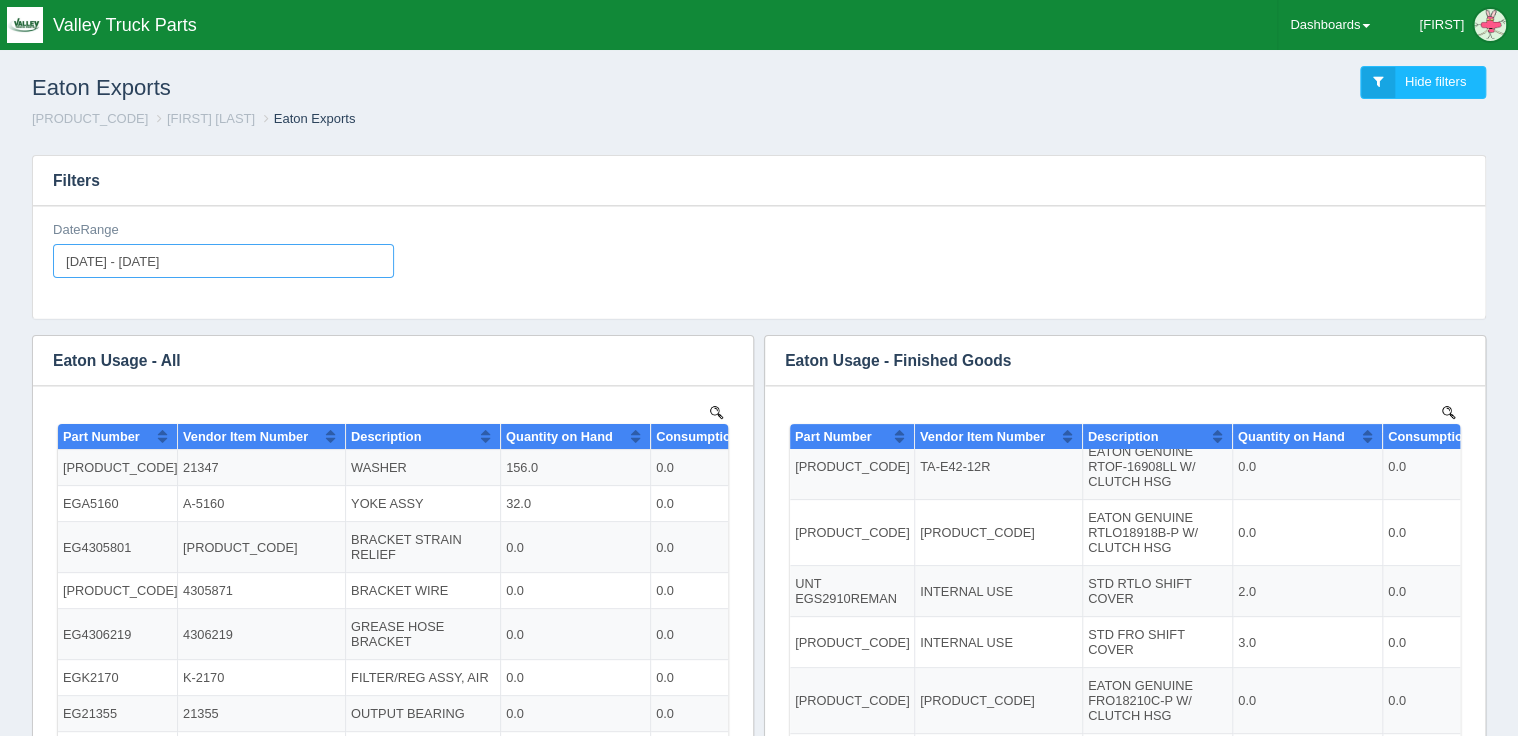 click on "[DATE] - [DATE]" at bounding box center (223, 261) 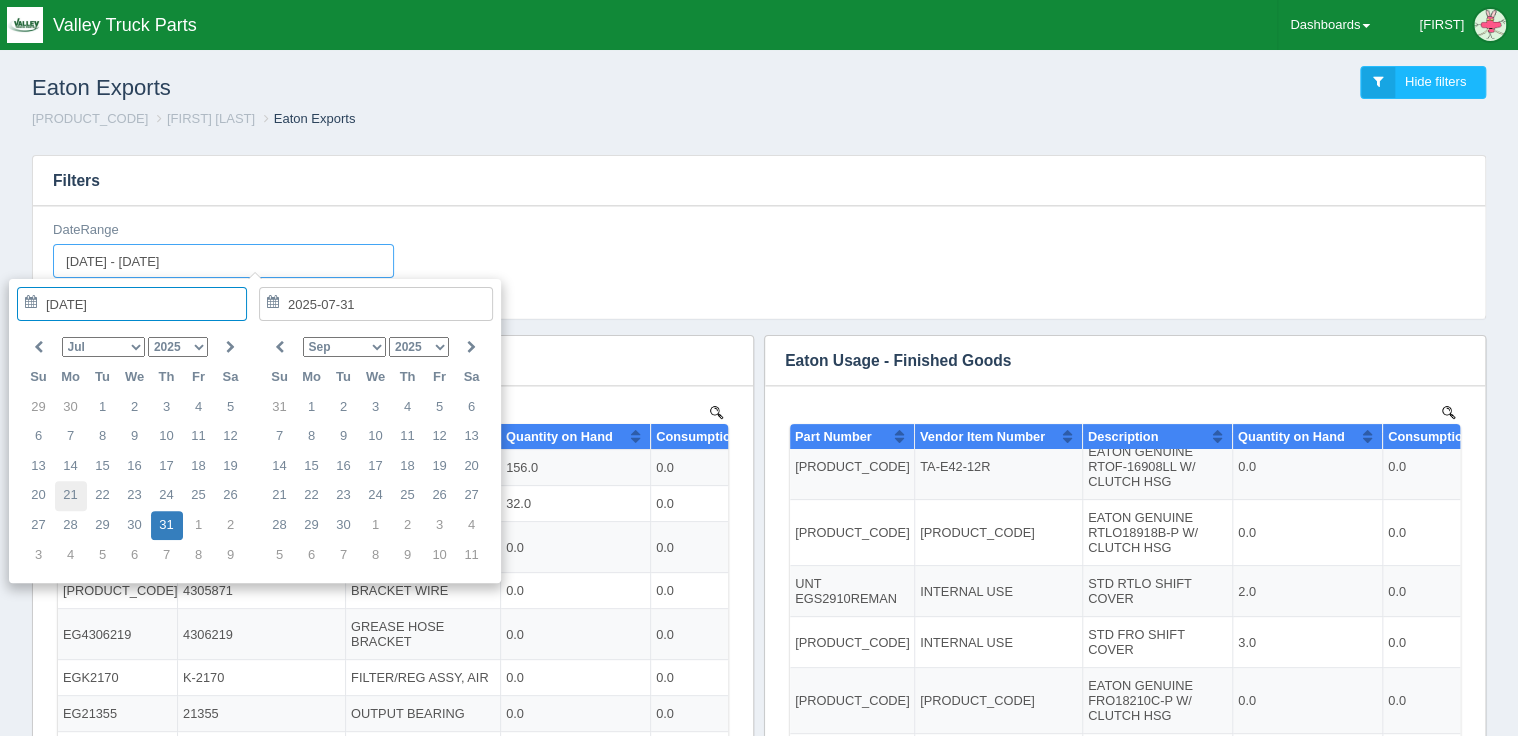 type on "2025-07-21" 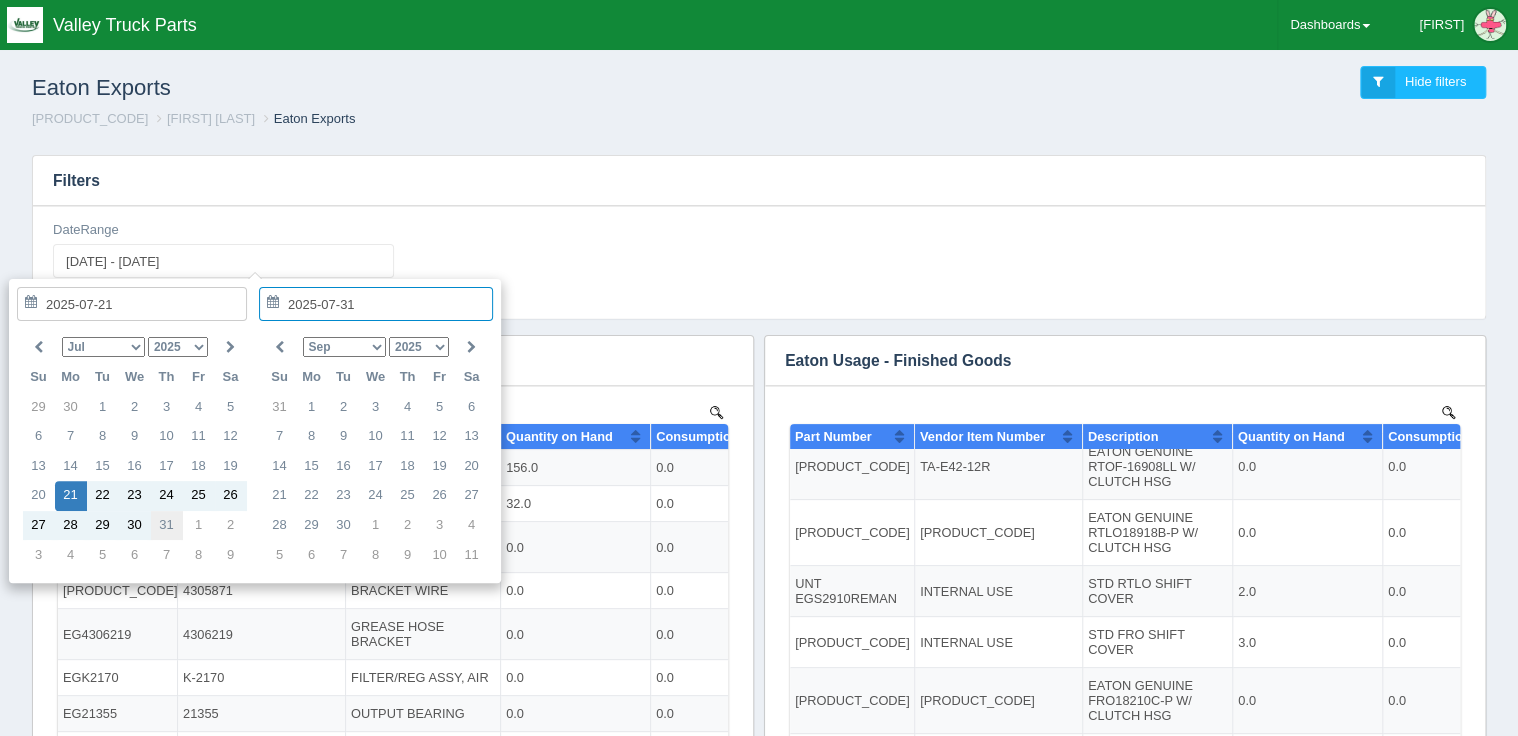 type on "[DATE]" 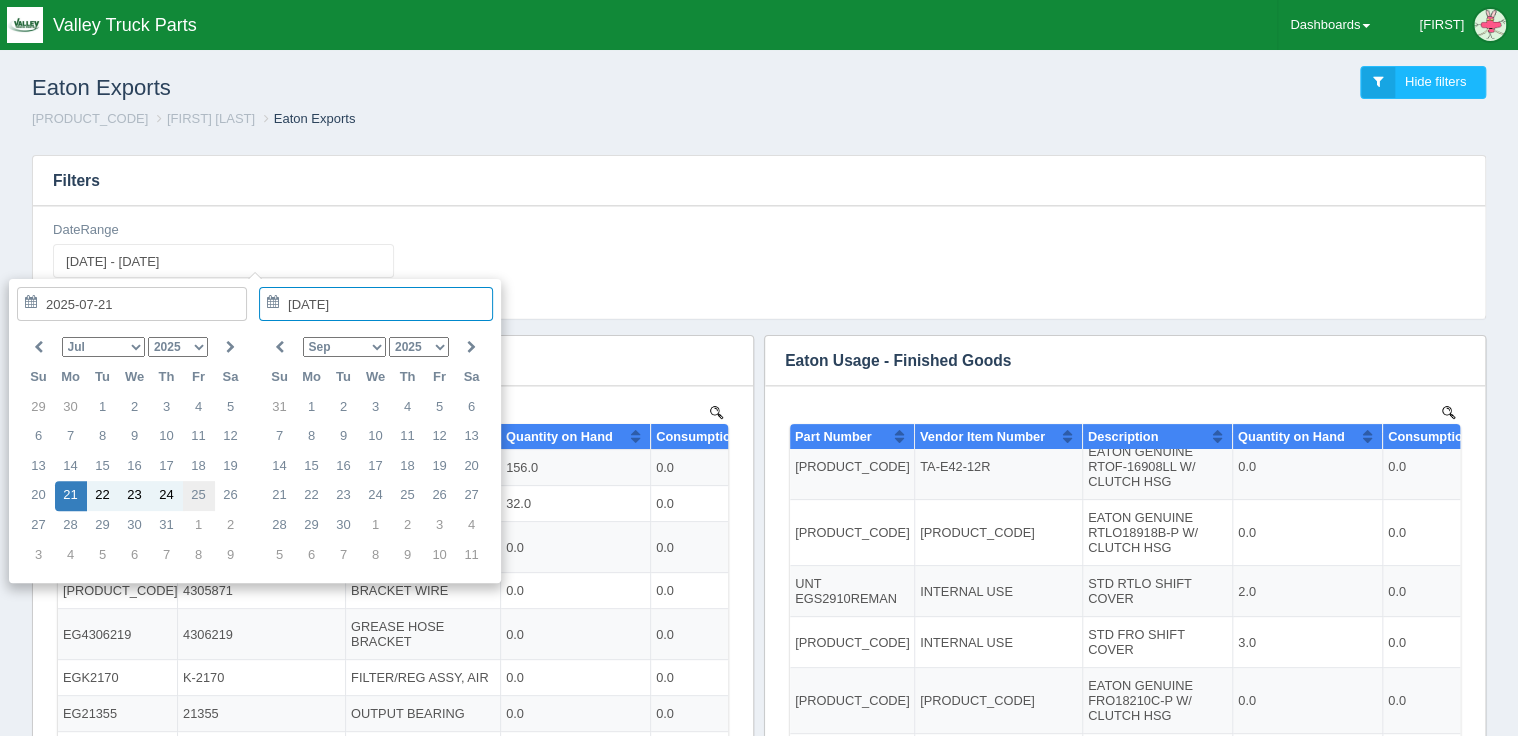 type on "2025-07-21 - 2025-07-25" 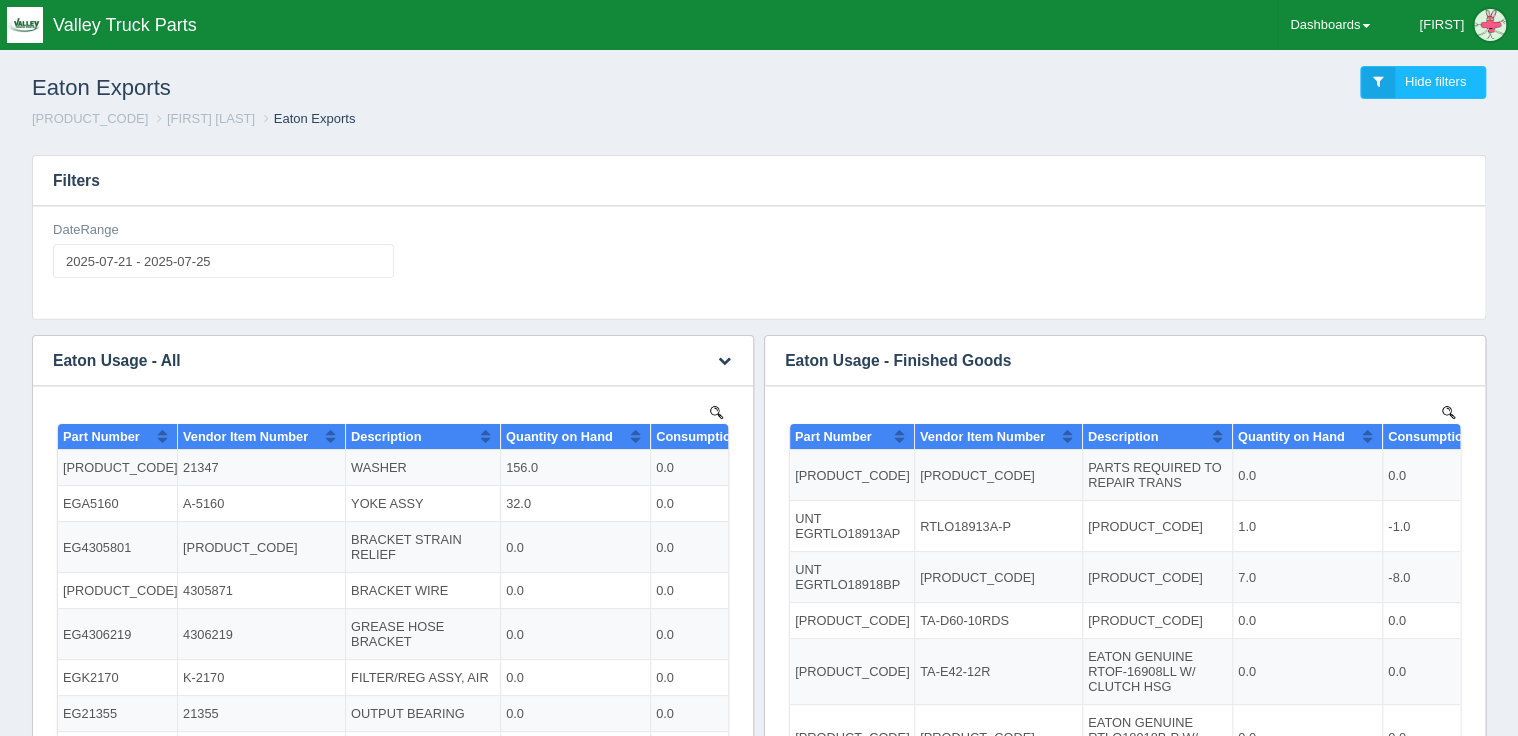 scroll, scrollTop: 0, scrollLeft: 0, axis: both 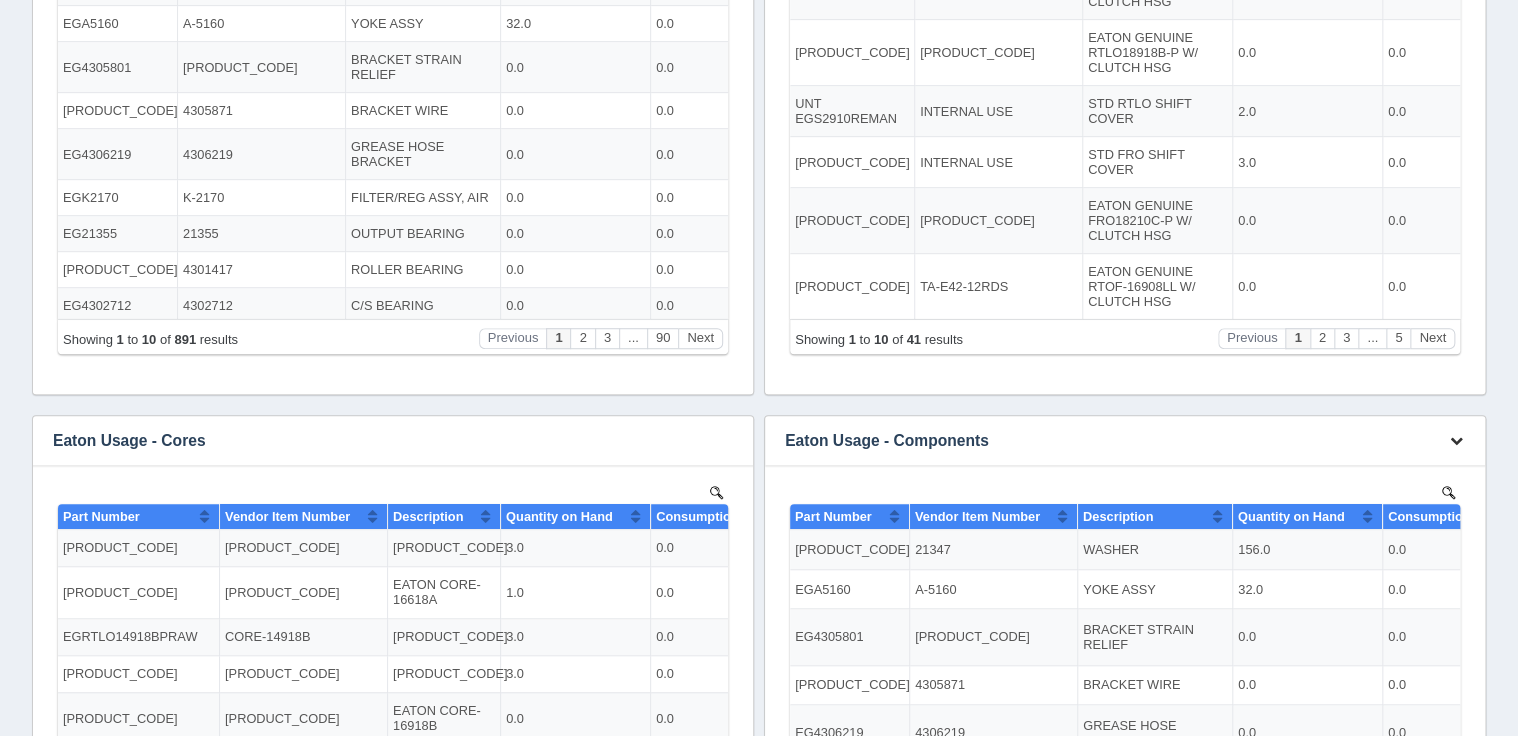 click at bounding box center (1456, 440) 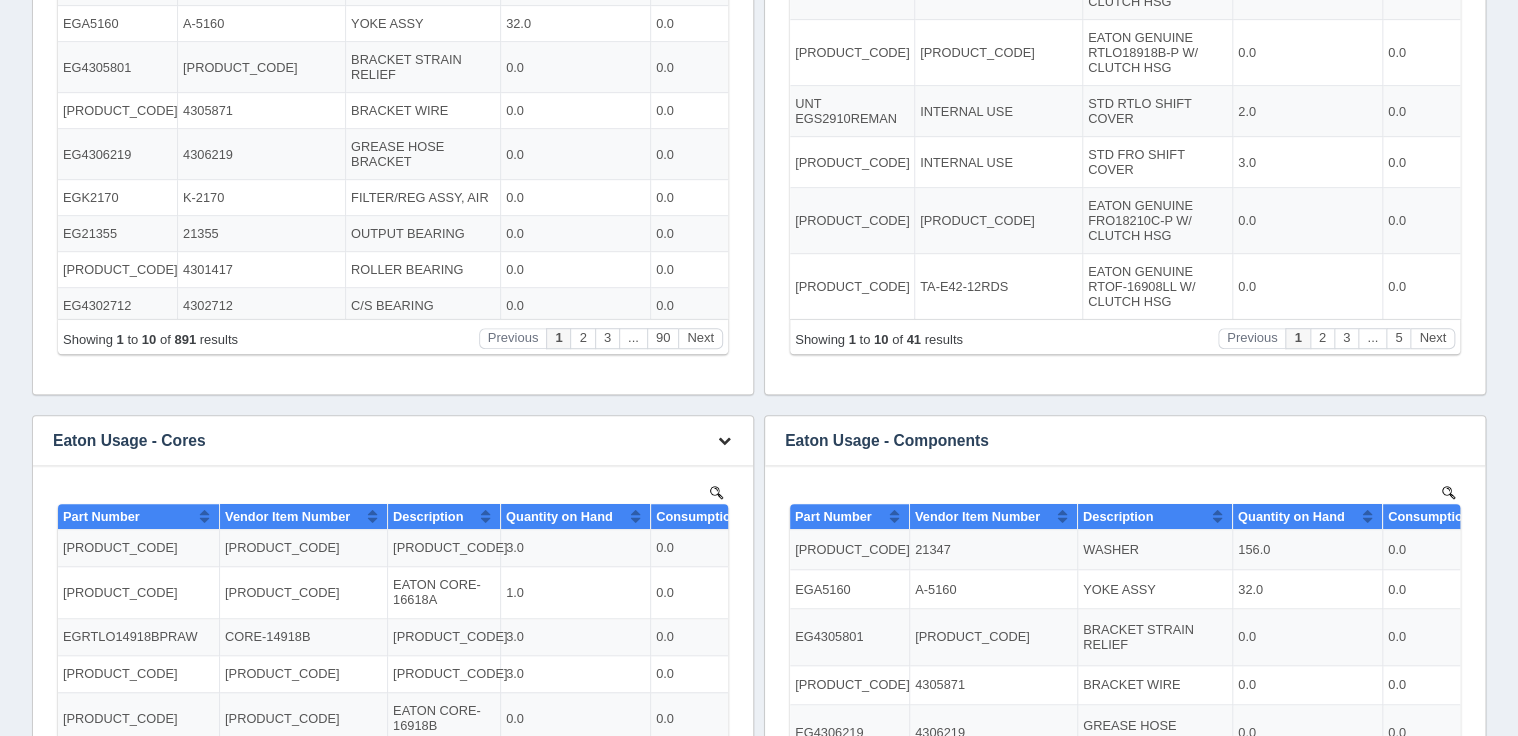 click at bounding box center [724, 440] 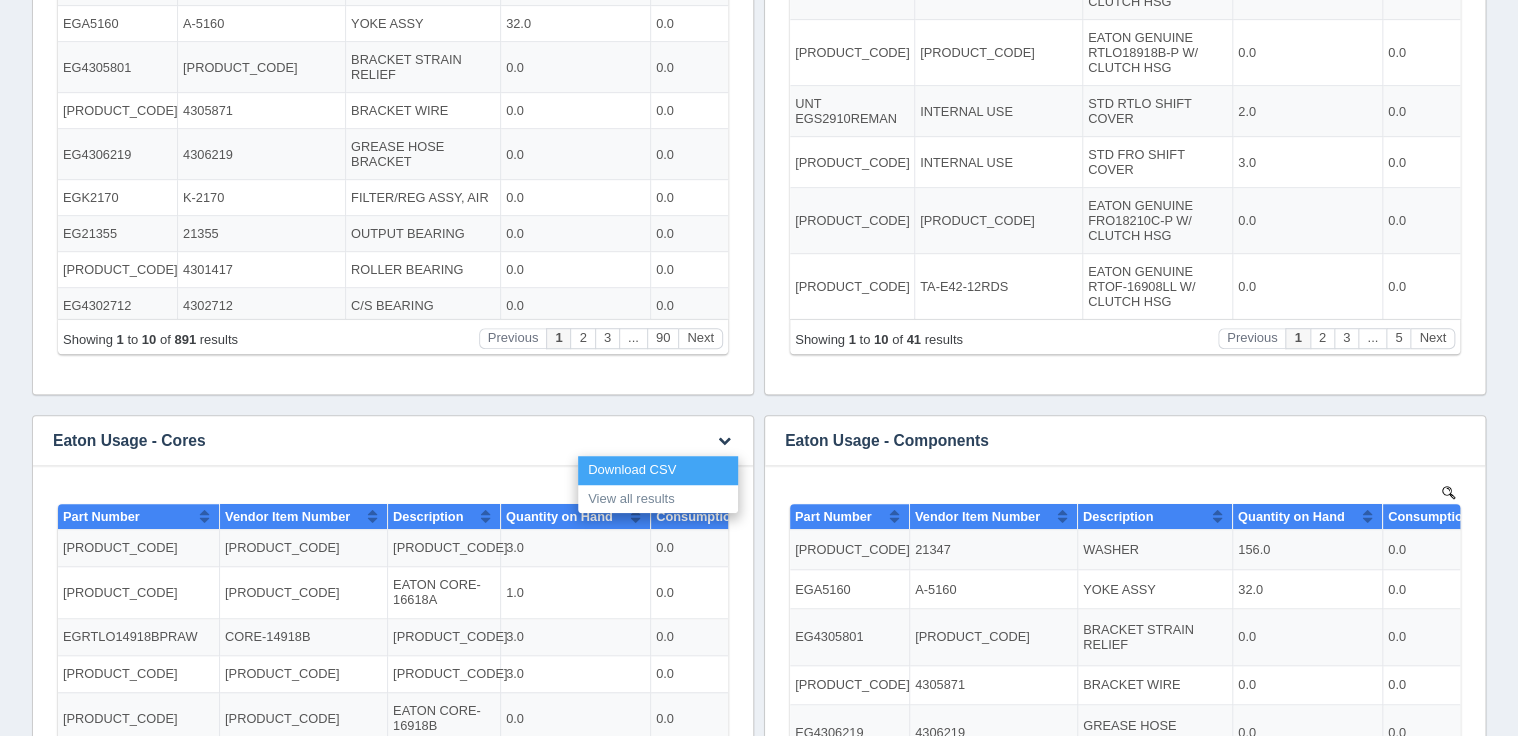 click on "Download CSV" at bounding box center [658, 470] 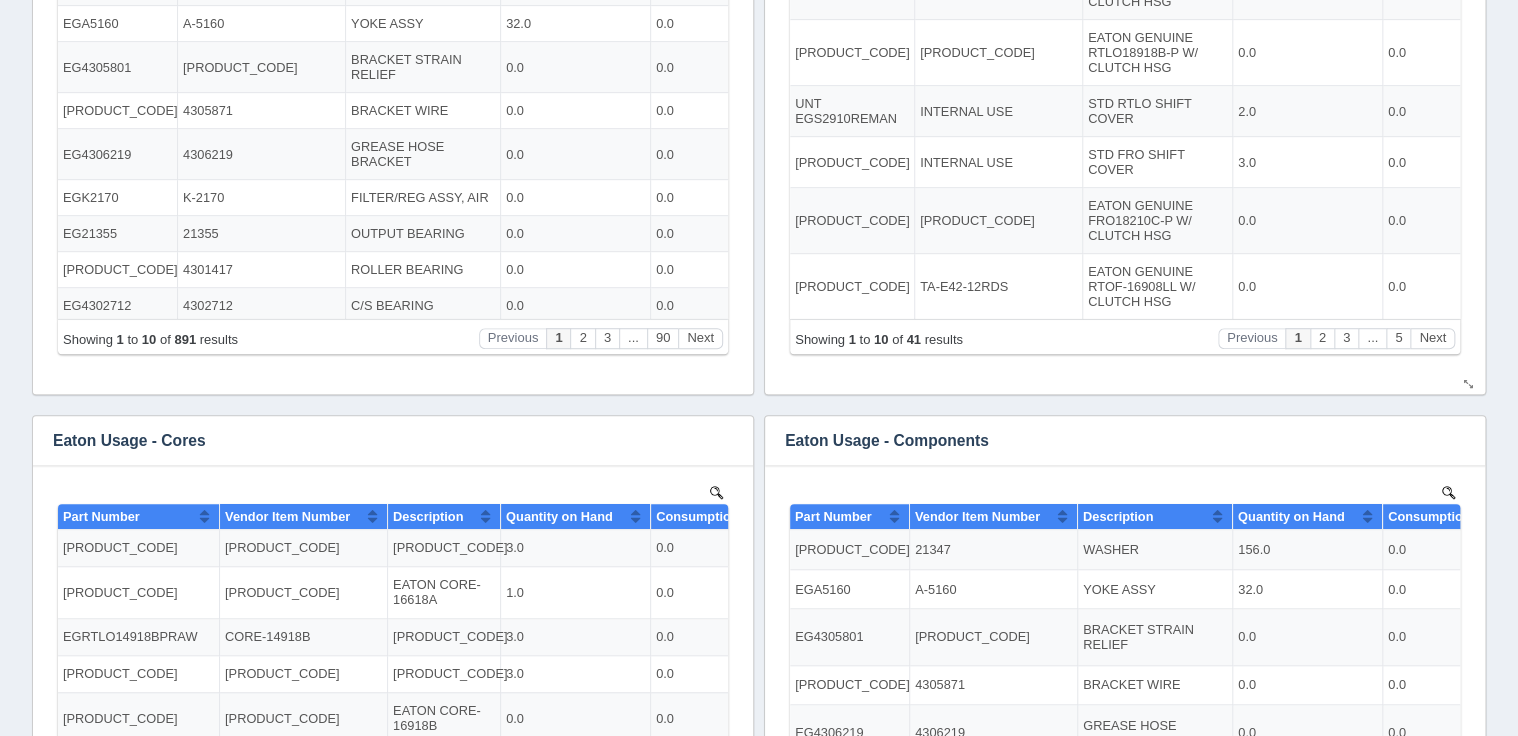 scroll, scrollTop: 0, scrollLeft: 0, axis: both 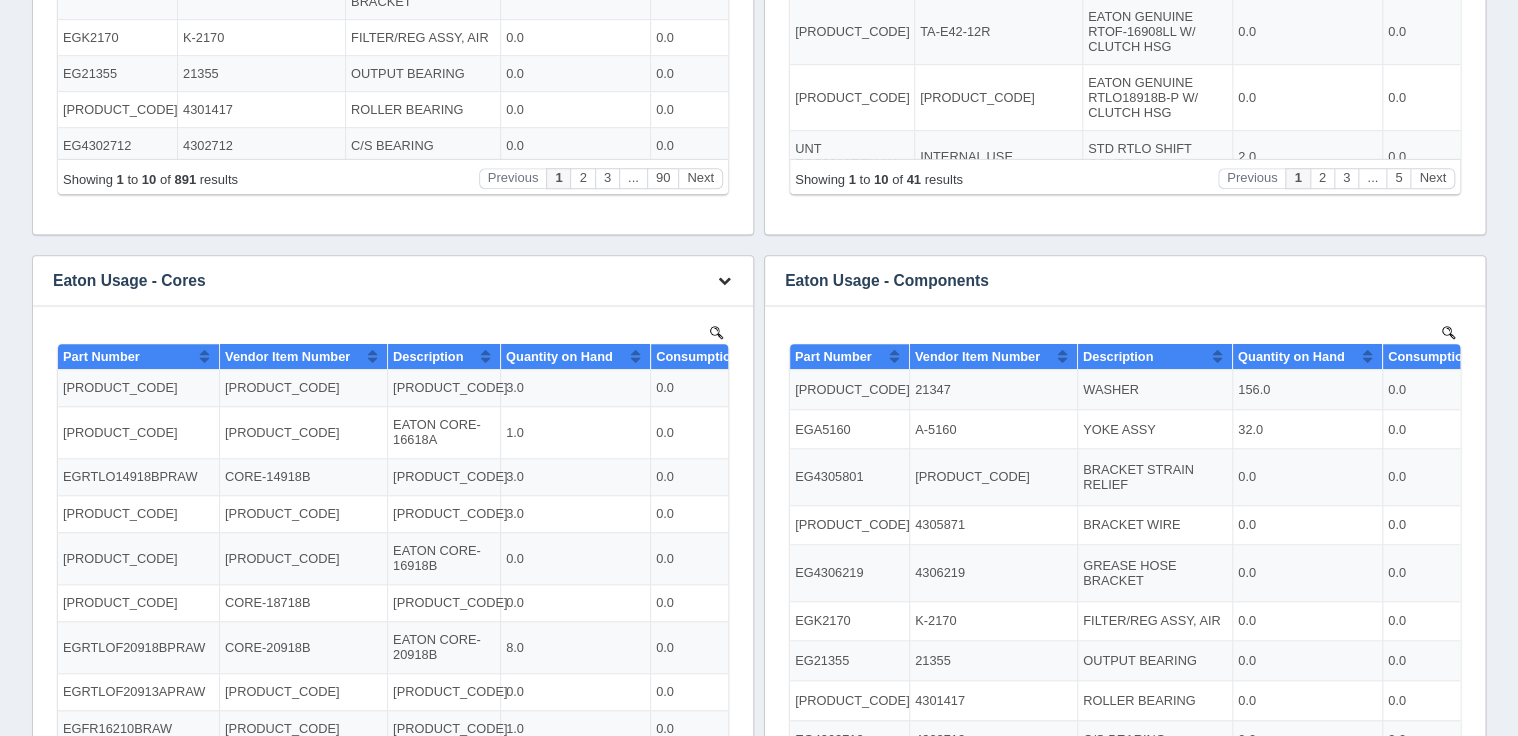 click at bounding box center (724, 280) 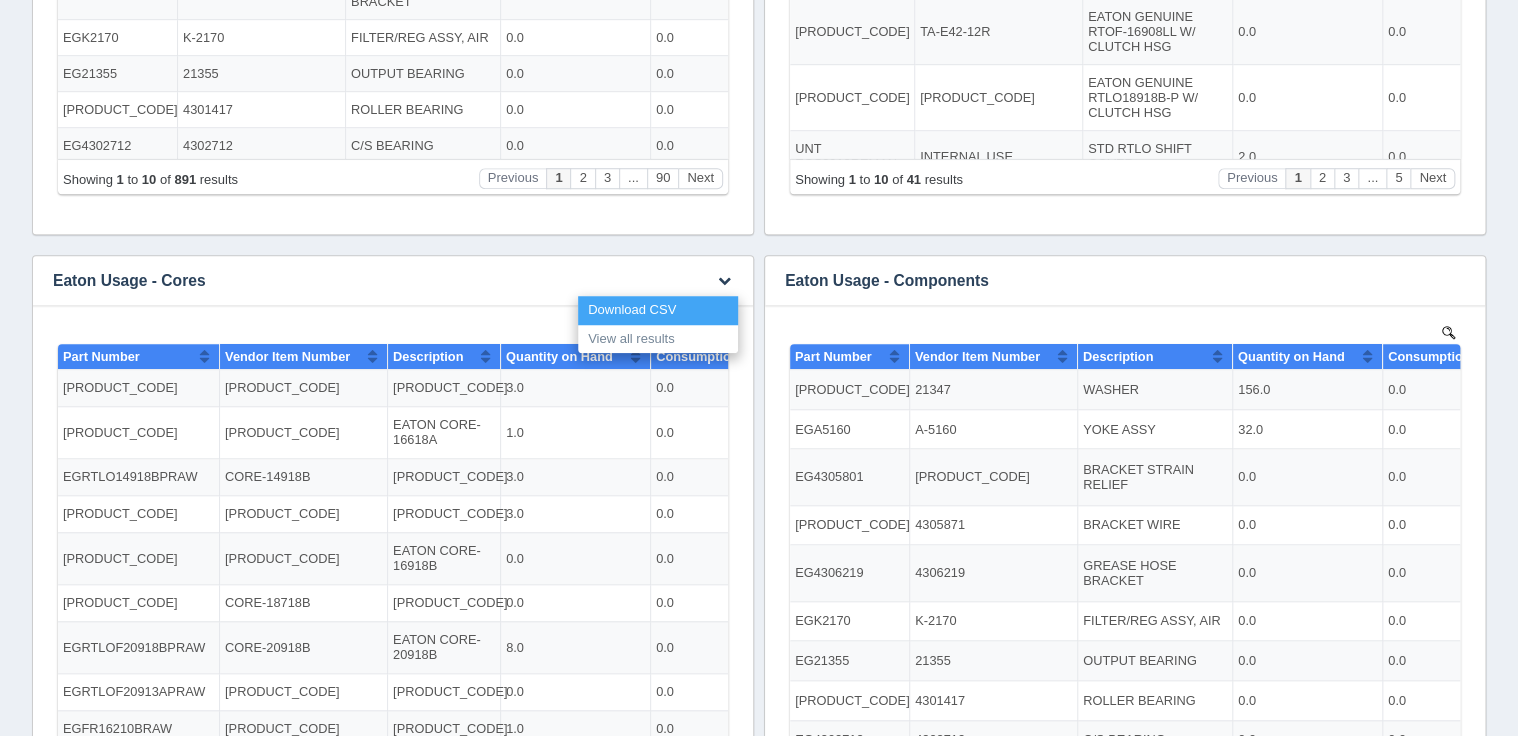 click on "Download CSV" at bounding box center (658, 310) 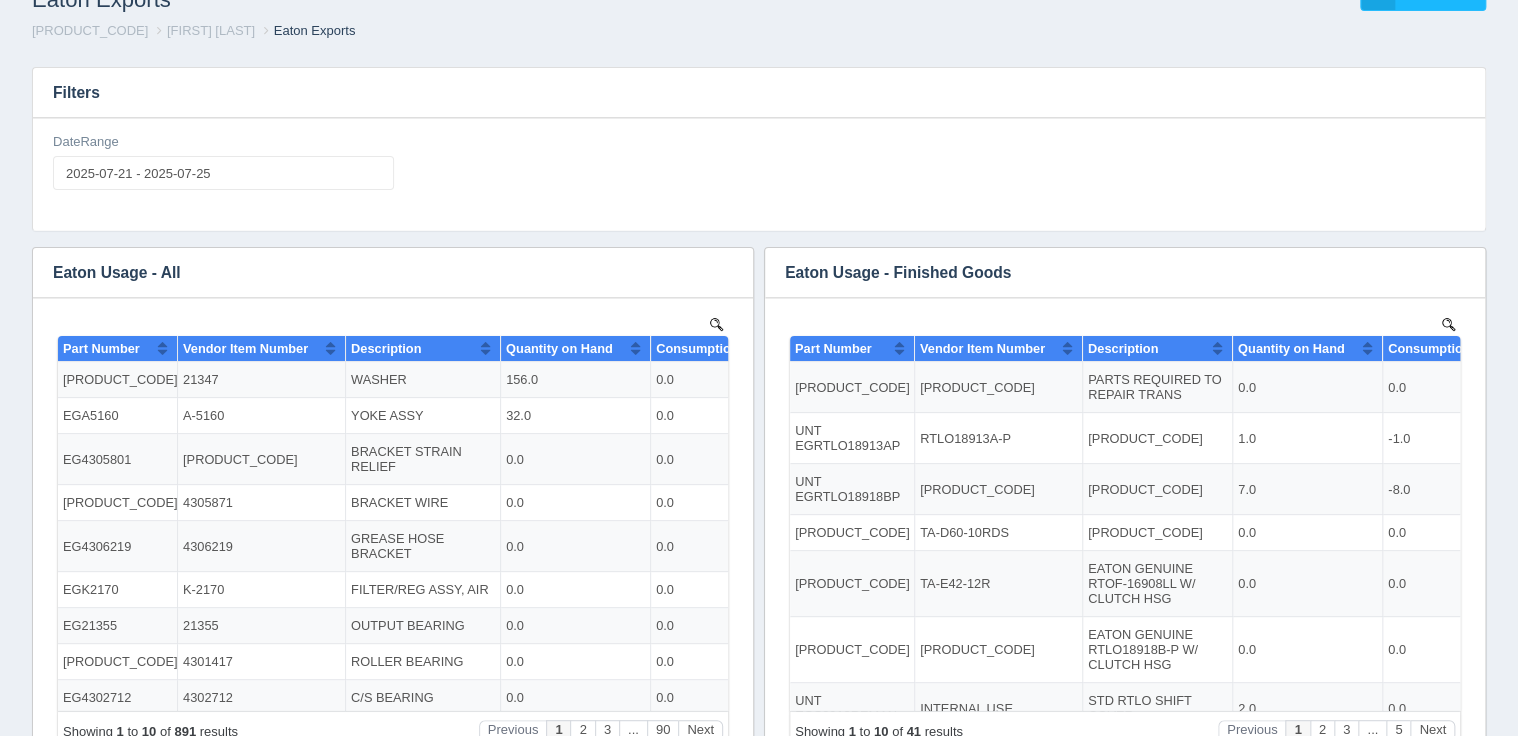 scroll, scrollTop: 0, scrollLeft: 0, axis: both 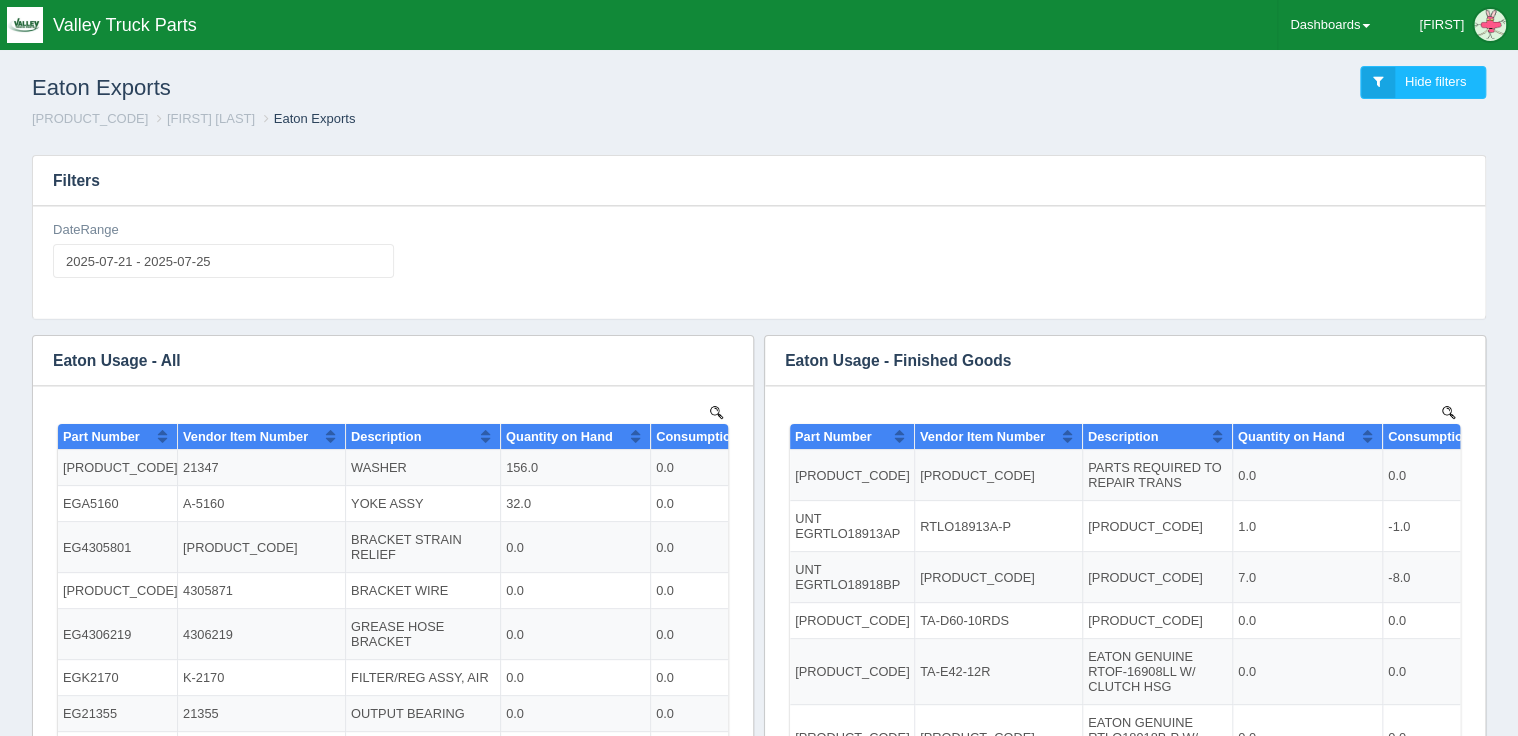 click on "Eaton Usage - Cores
No data found." at bounding box center (759, 827) 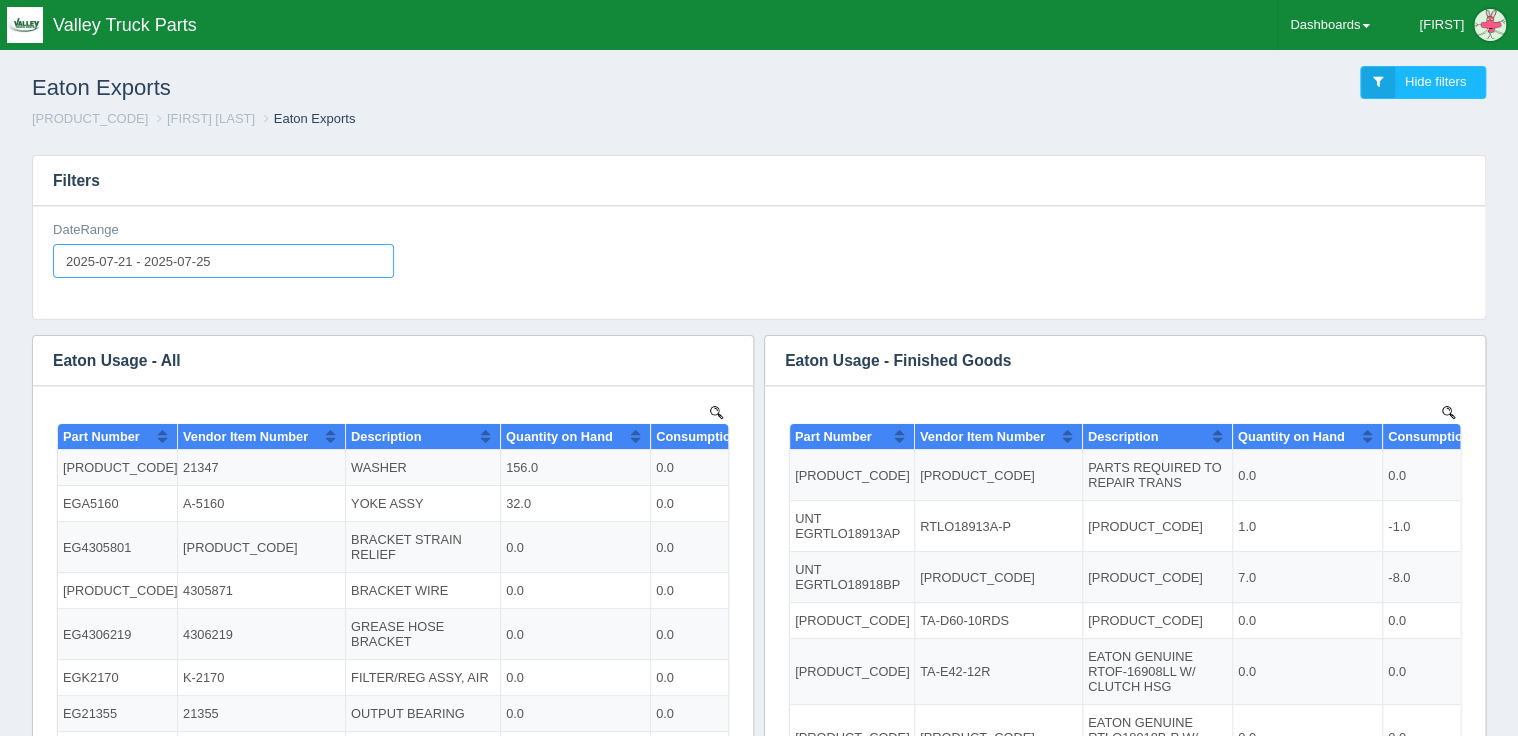 click on "2025-07-21 - 2025-07-25" at bounding box center [223, 261] 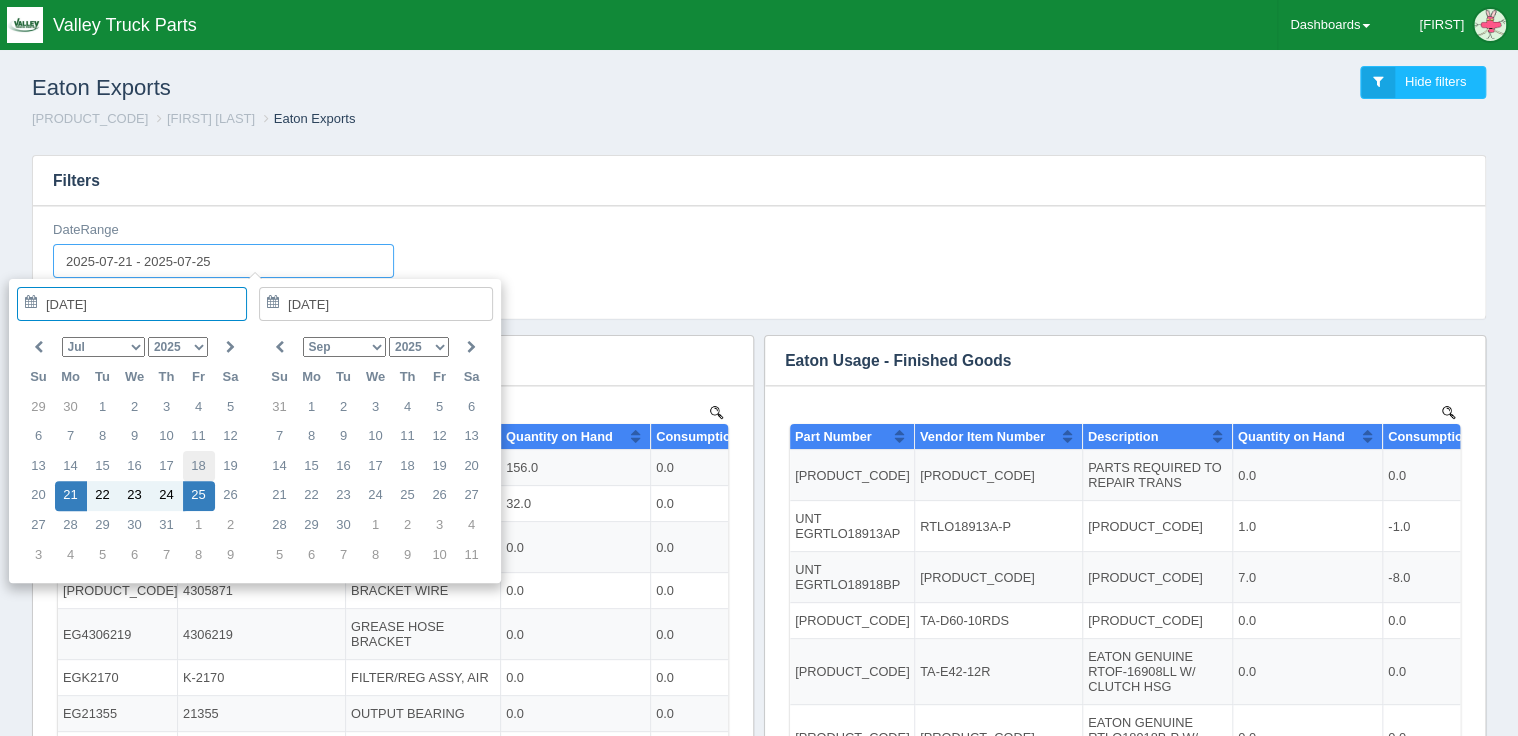 type on "[DATE]" 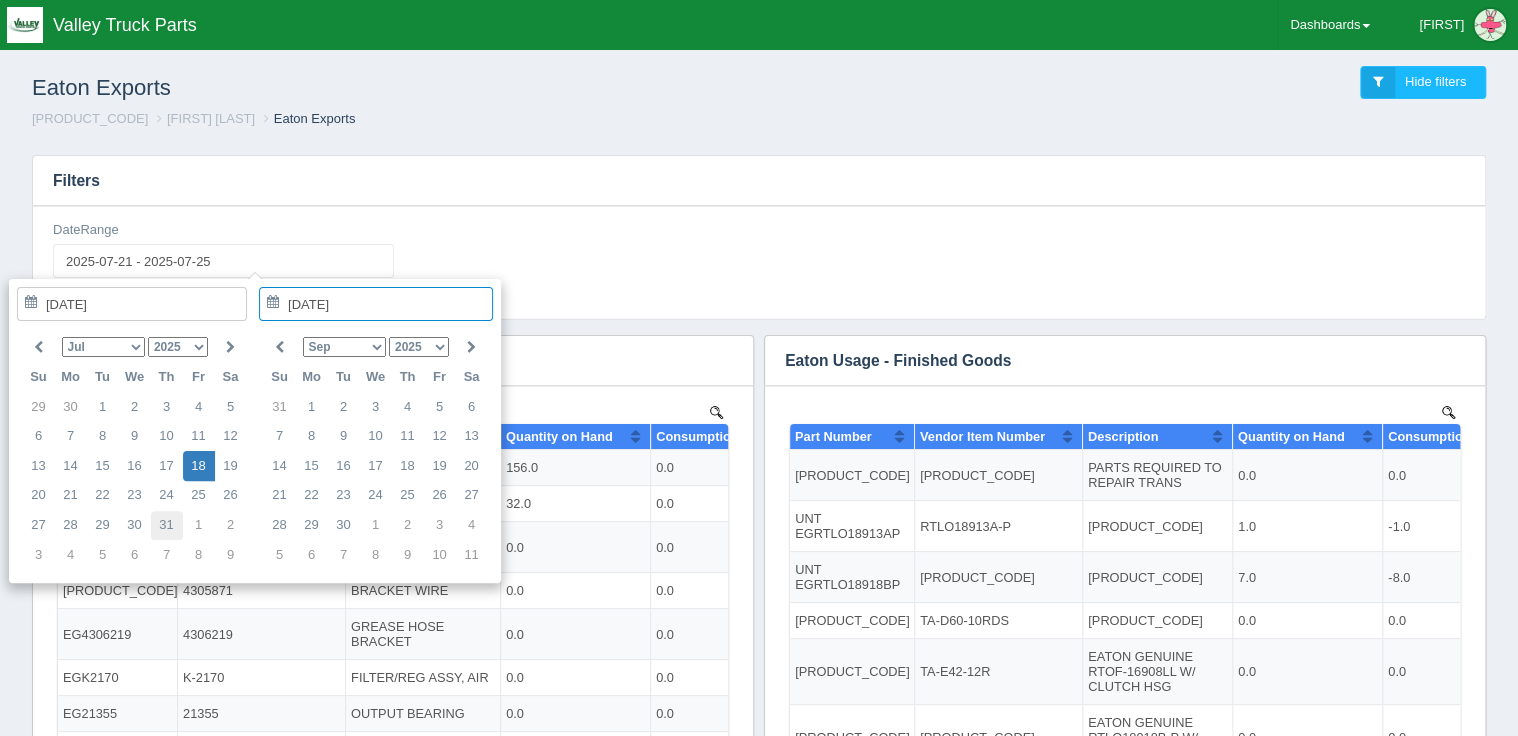 type on "2025-07-31" 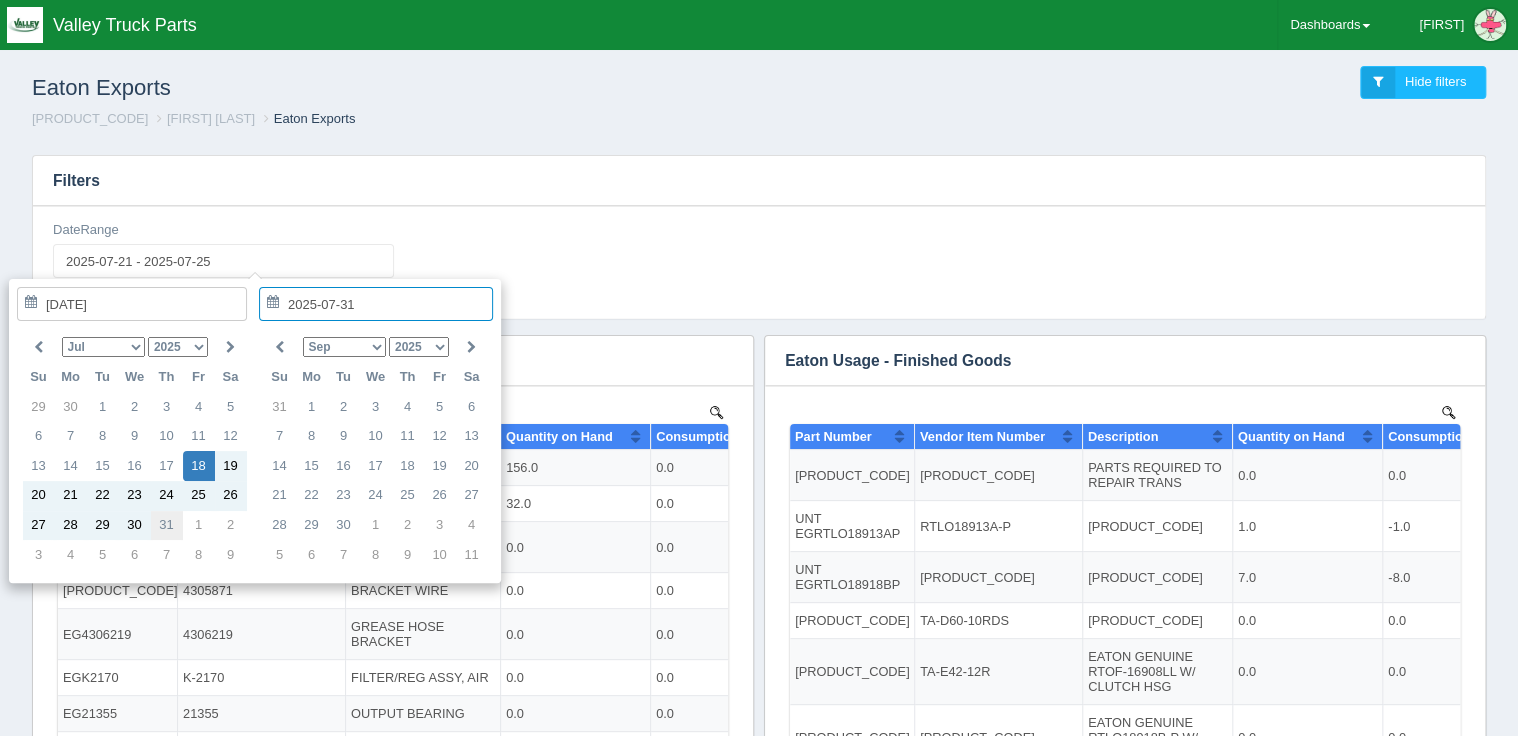 type on "2025-07-18 - 2025-07-31" 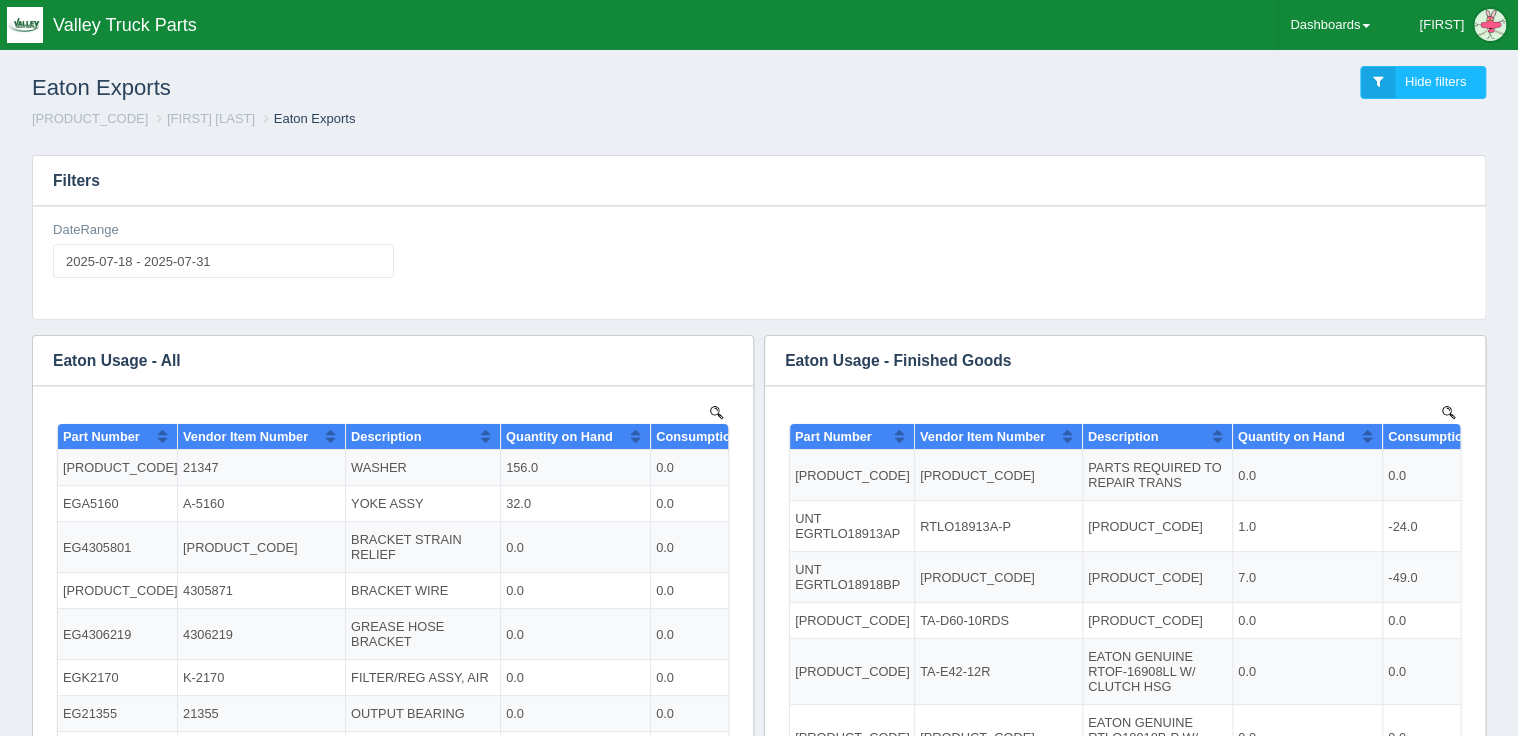 scroll, scrollTop: 0, scrollLeft: 0, axis: both 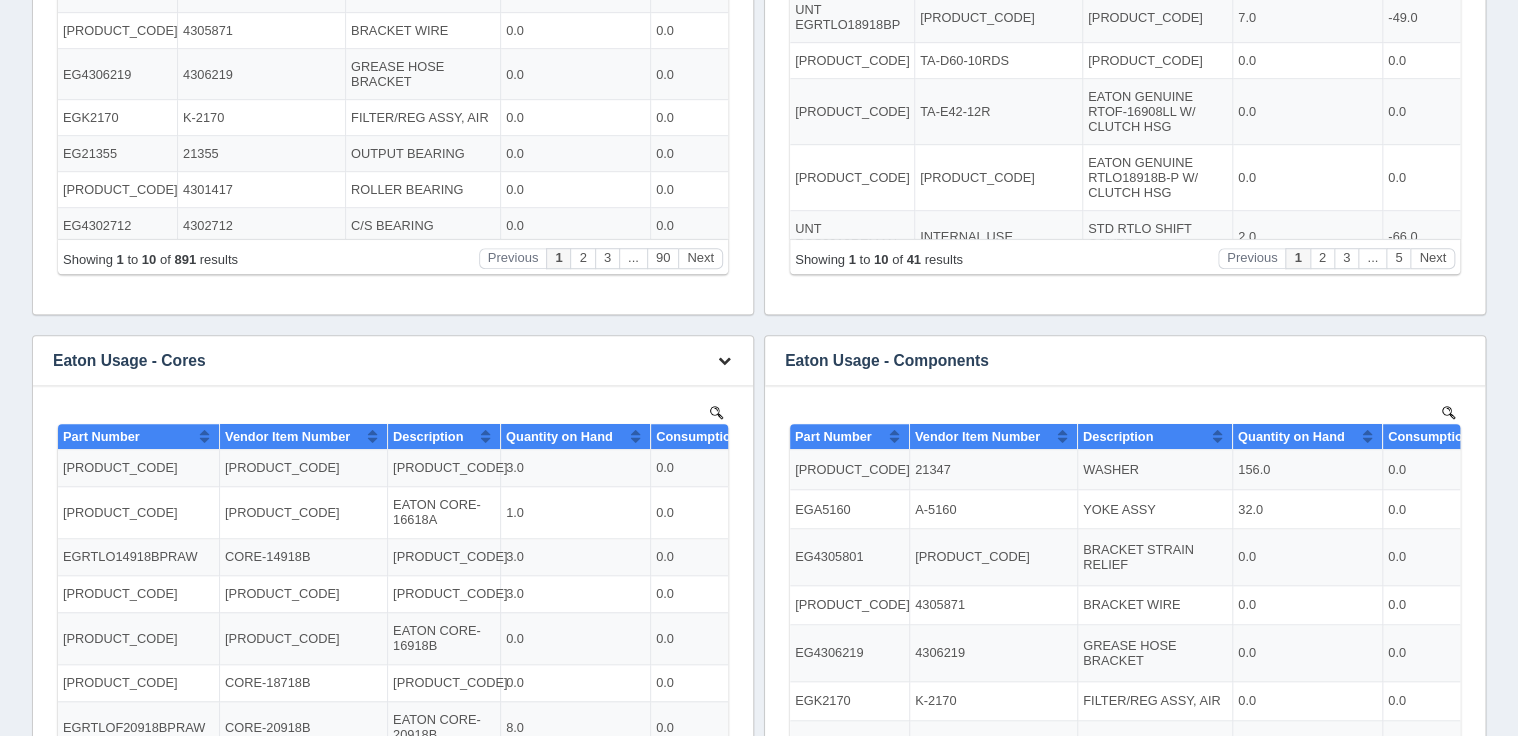 click at bounding box center (724, 360) 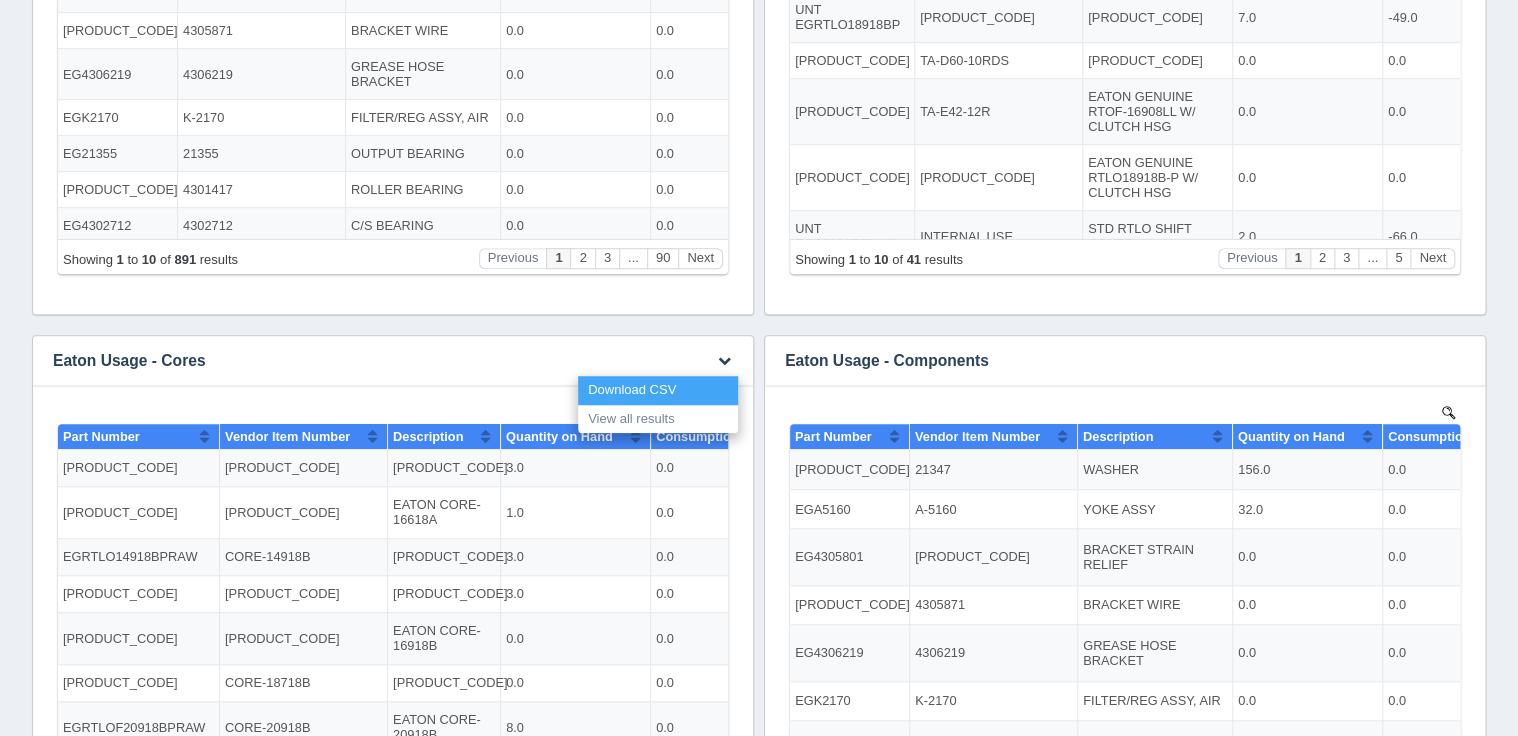 click on "Download CSV" at bounding box center (658, 390) 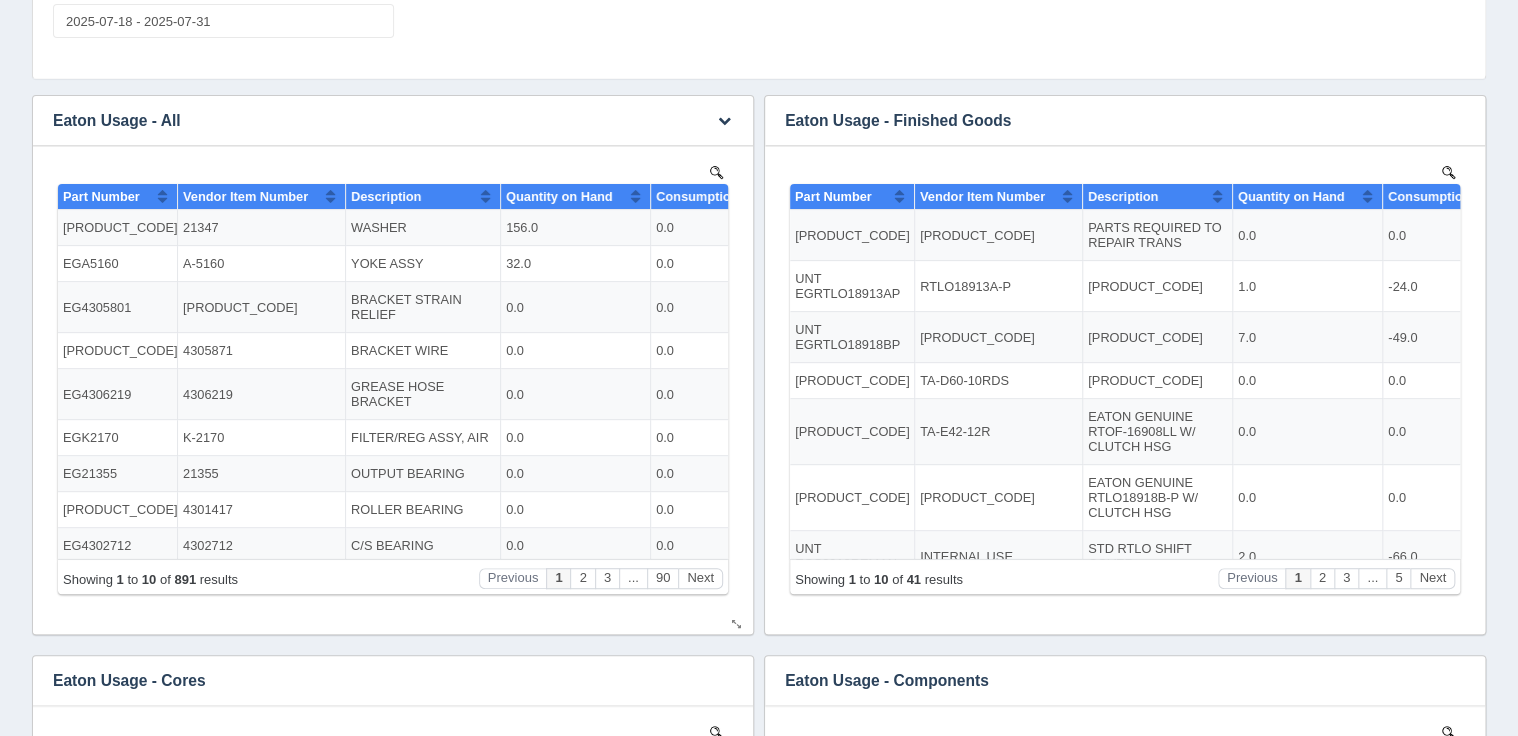 scroll, scrollTop: 0, scrollLeft: 0, axis: both 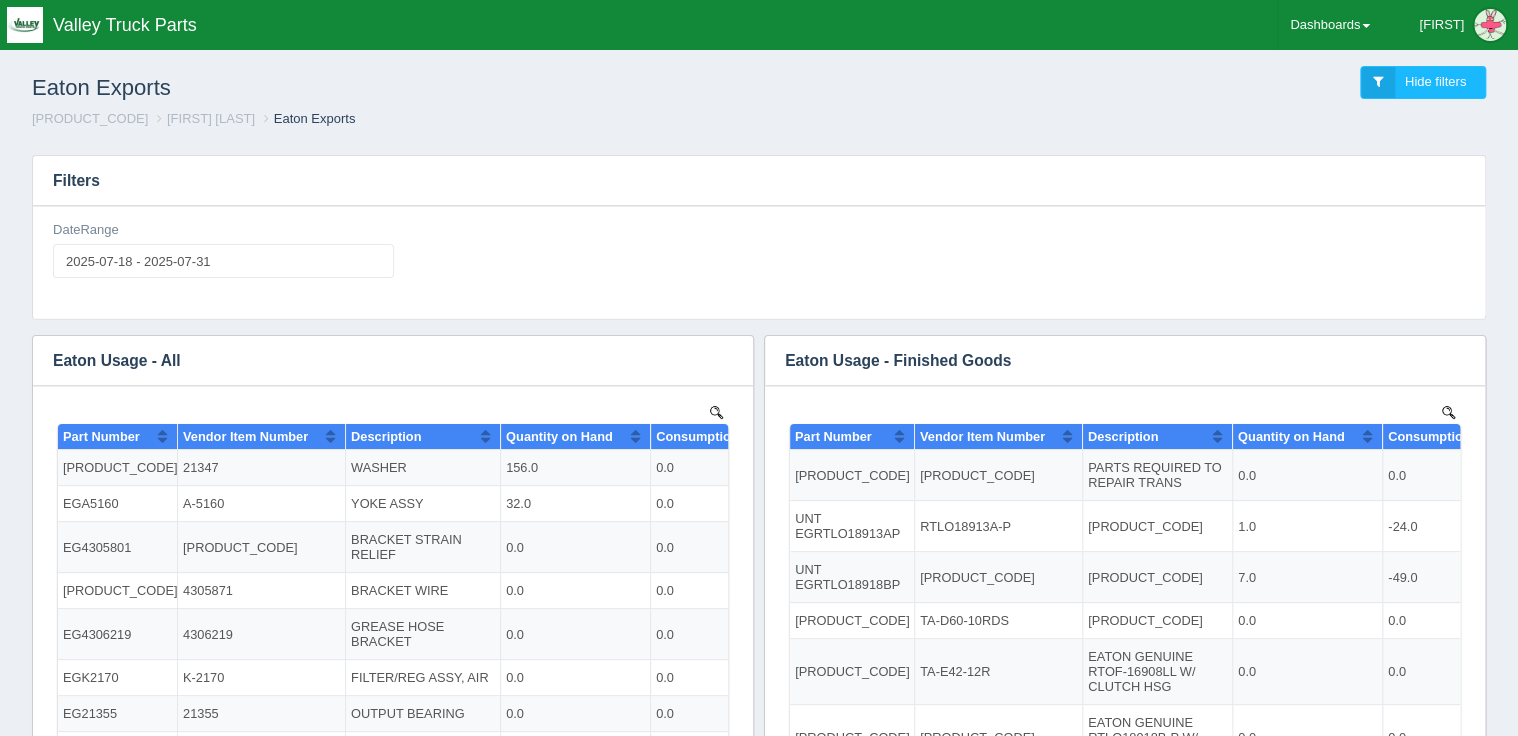 click on "W6 - [CITY]
[NAME]
Eaton Exports" at bounding box center [759, 119] 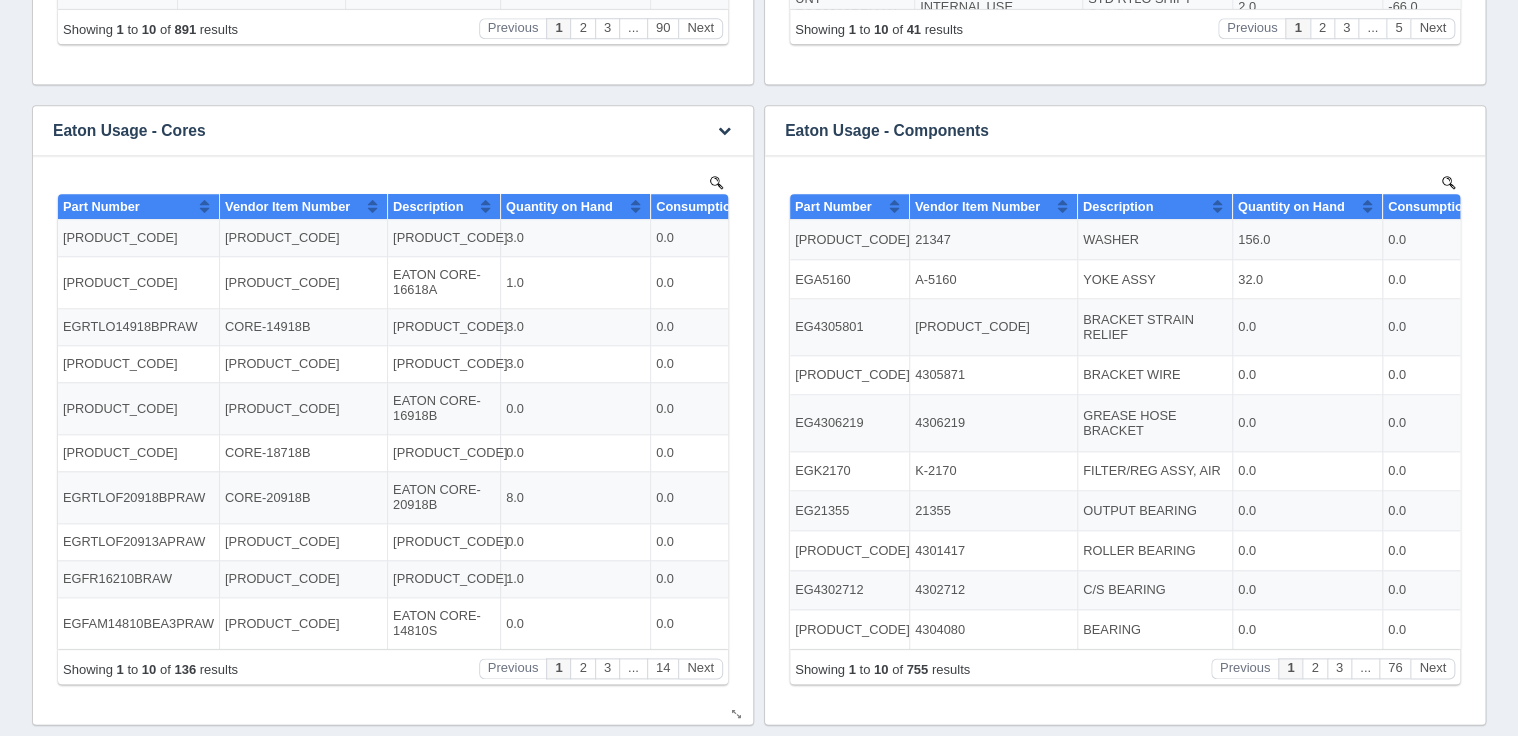 scroll, scrollTop: 800, scrollLeft: 0, axis: vertical 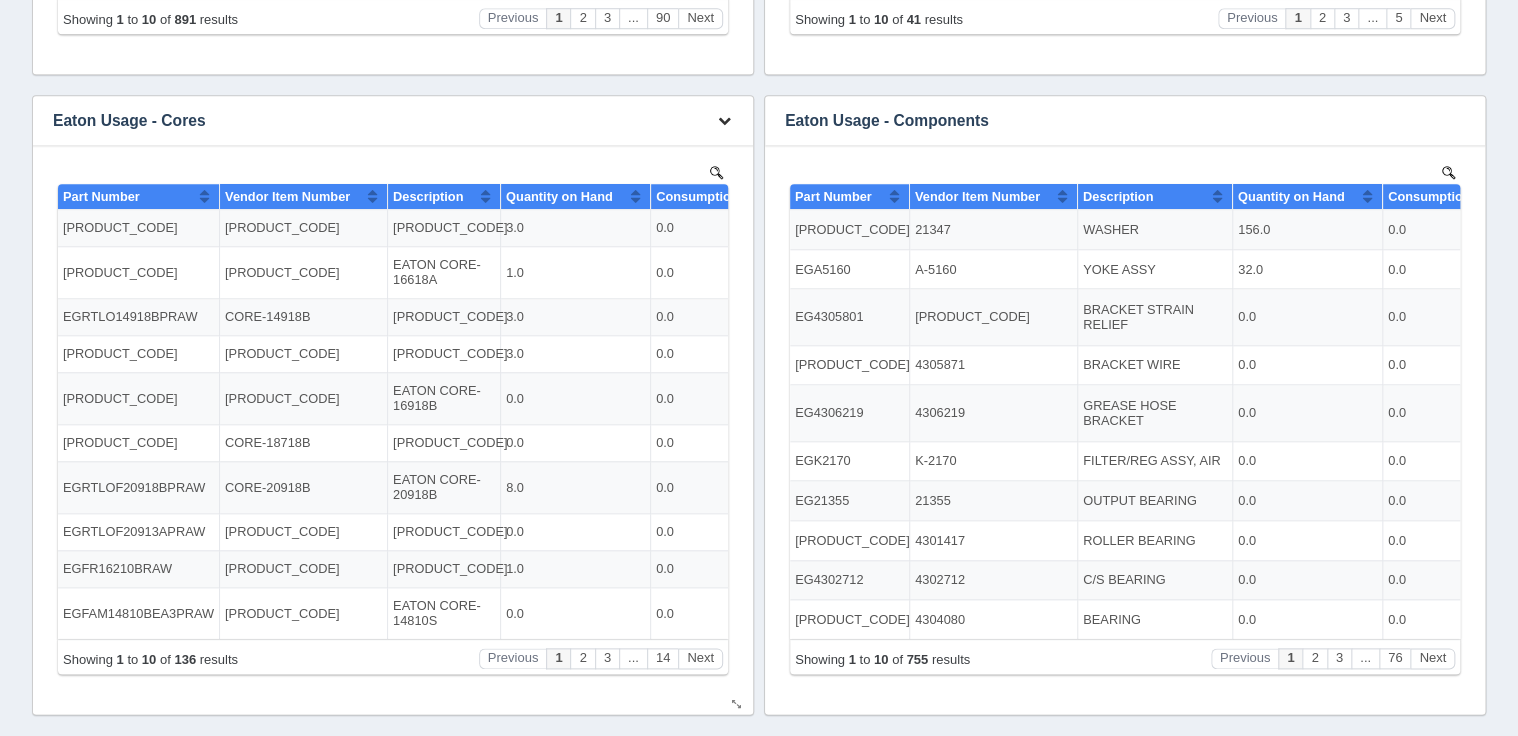 click at bounding box center (724, 120) 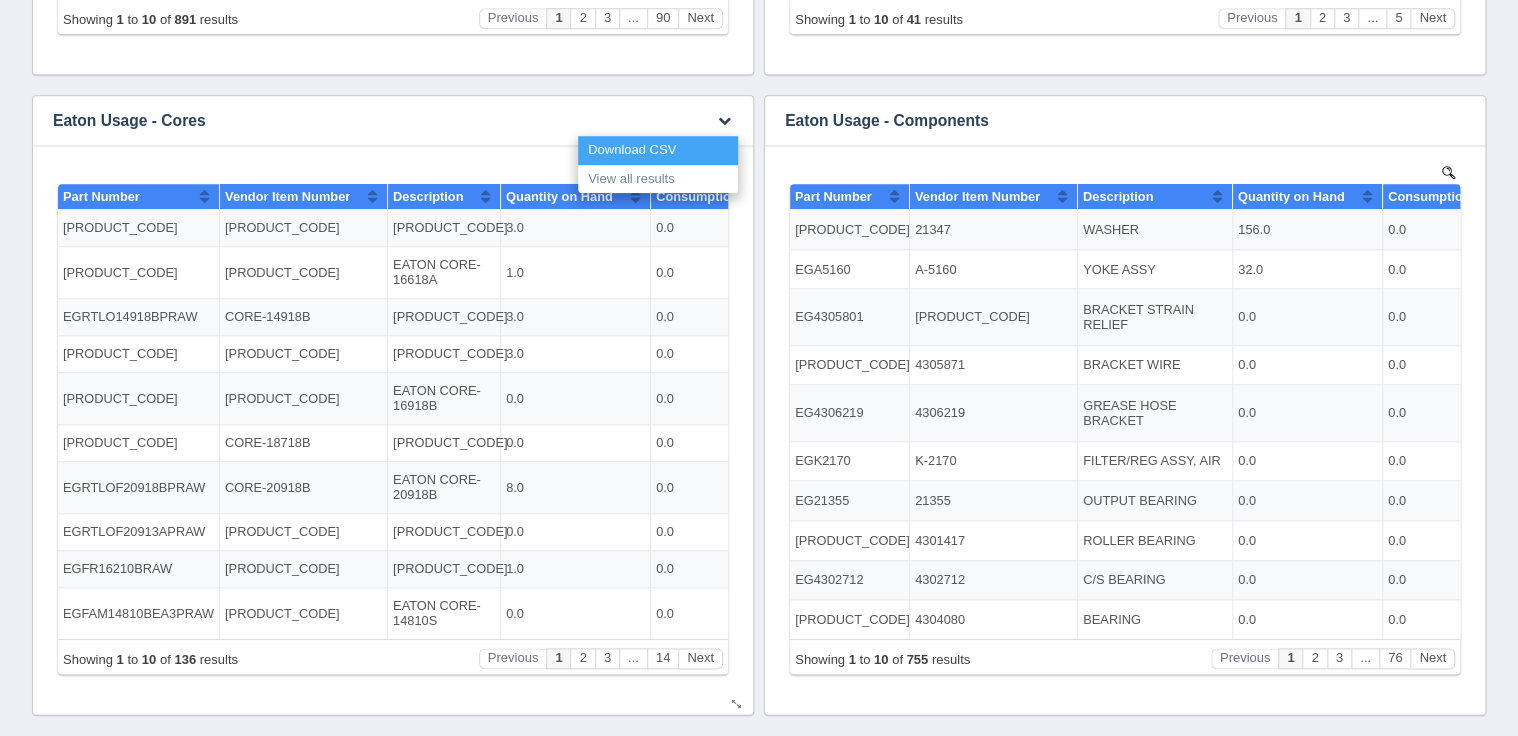 click on "Download CSV" at bounding box center [658, 150] 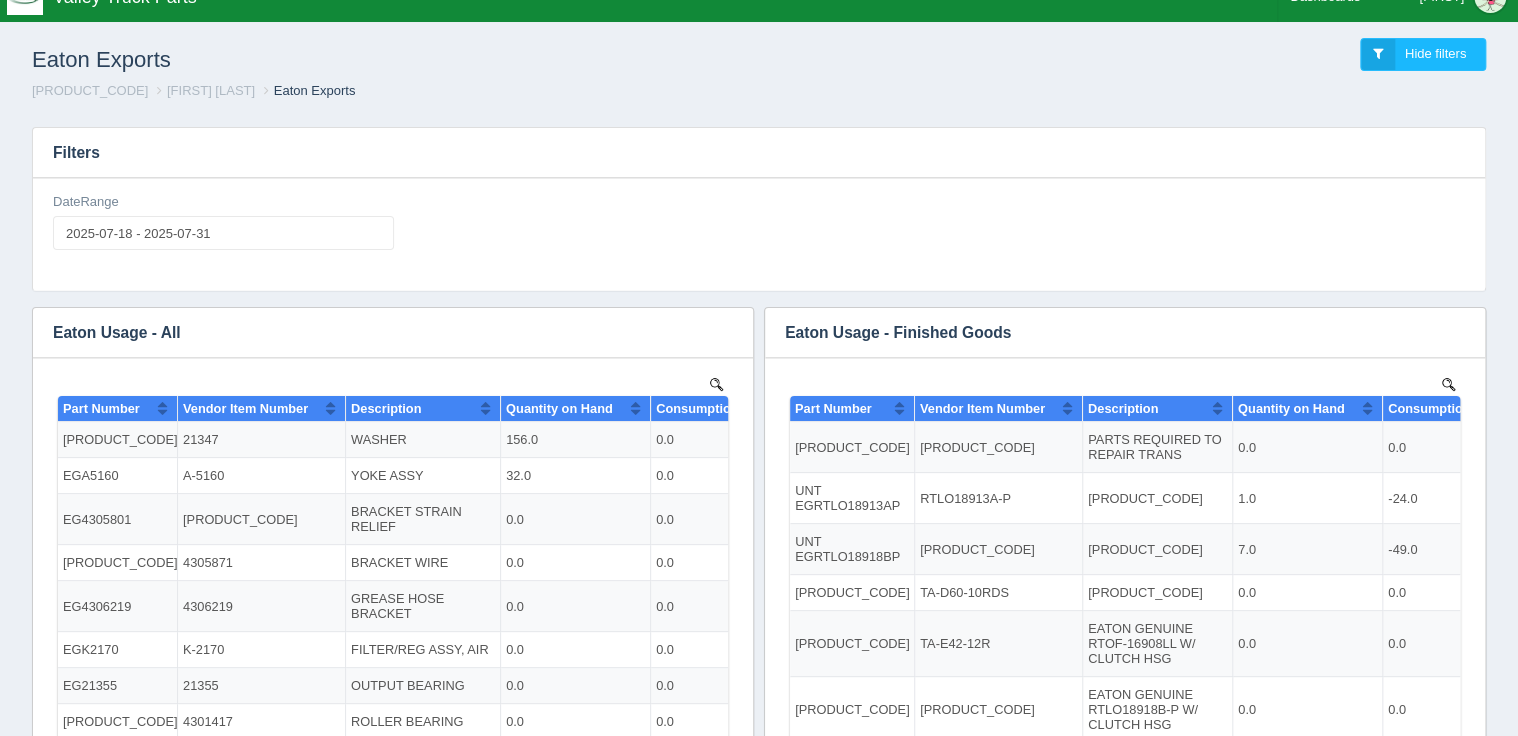 scroll, scrollTop: 0, scrollLeft: 0, axis: both 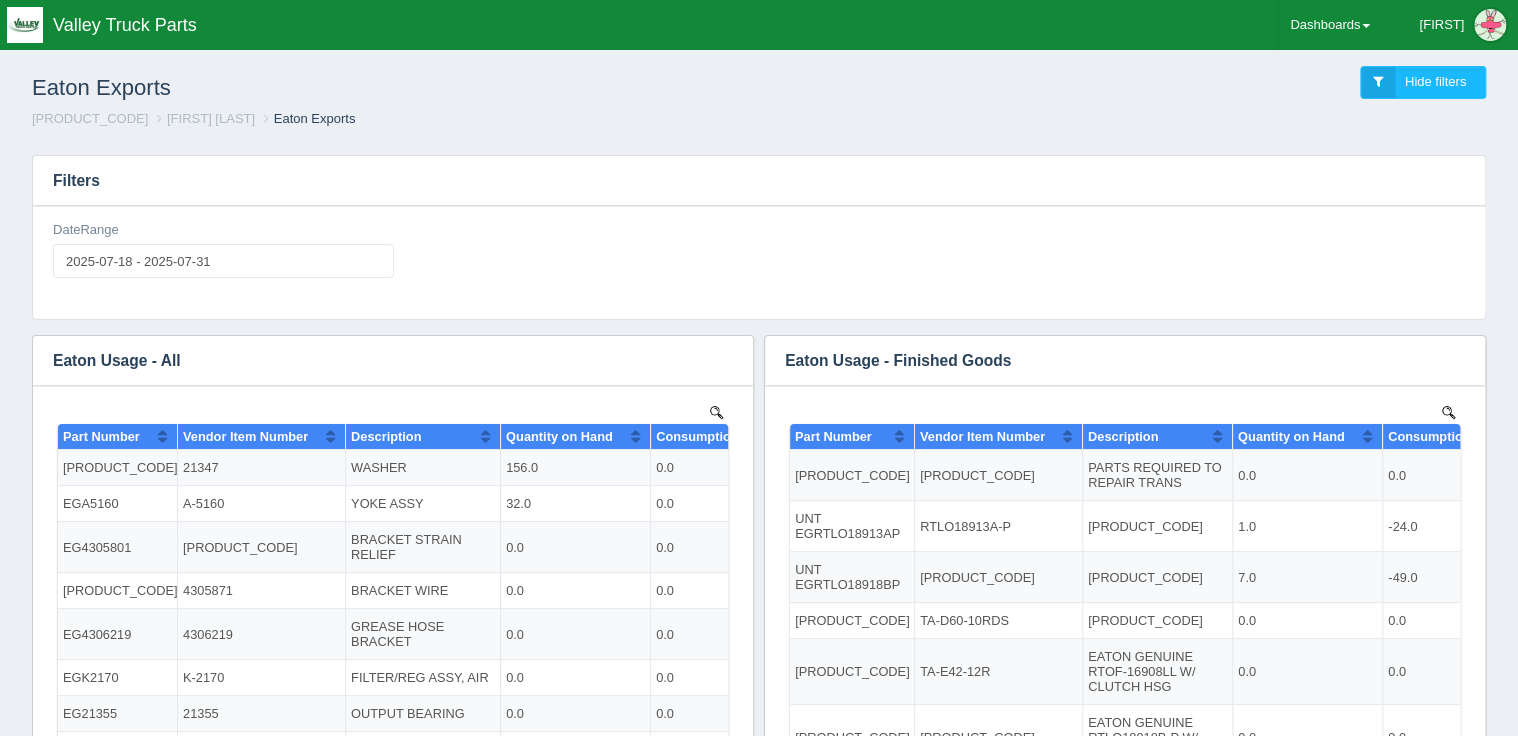 click on "[PRODUCT_CODE]
Hide filters
[PRODUCT_CODE]
[FIRST] [LAST]
[PRODUCT_CODE]" at bounding box center (759, 97) 